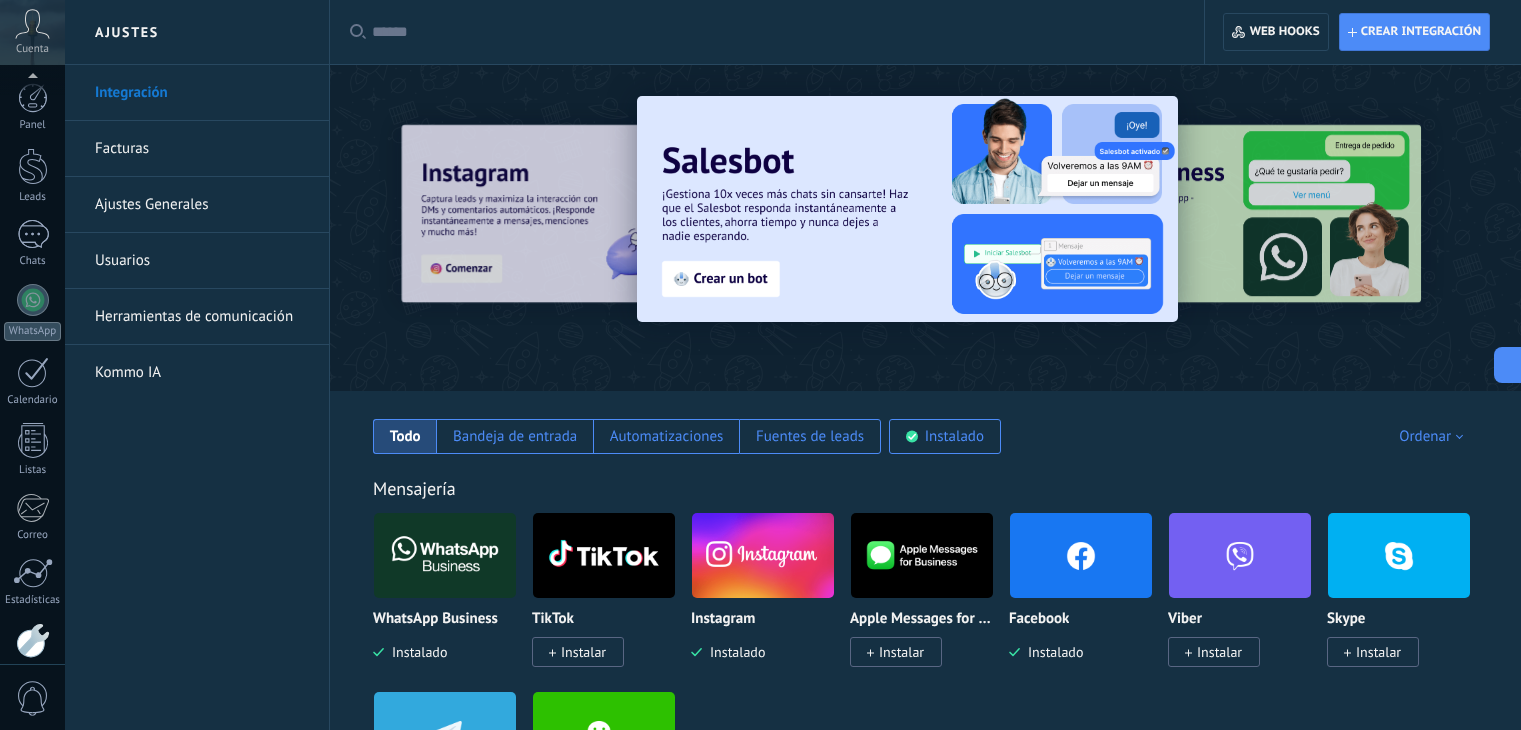 scroll, scrollTop: 1500, scrollLeft: 0, axis: vertical 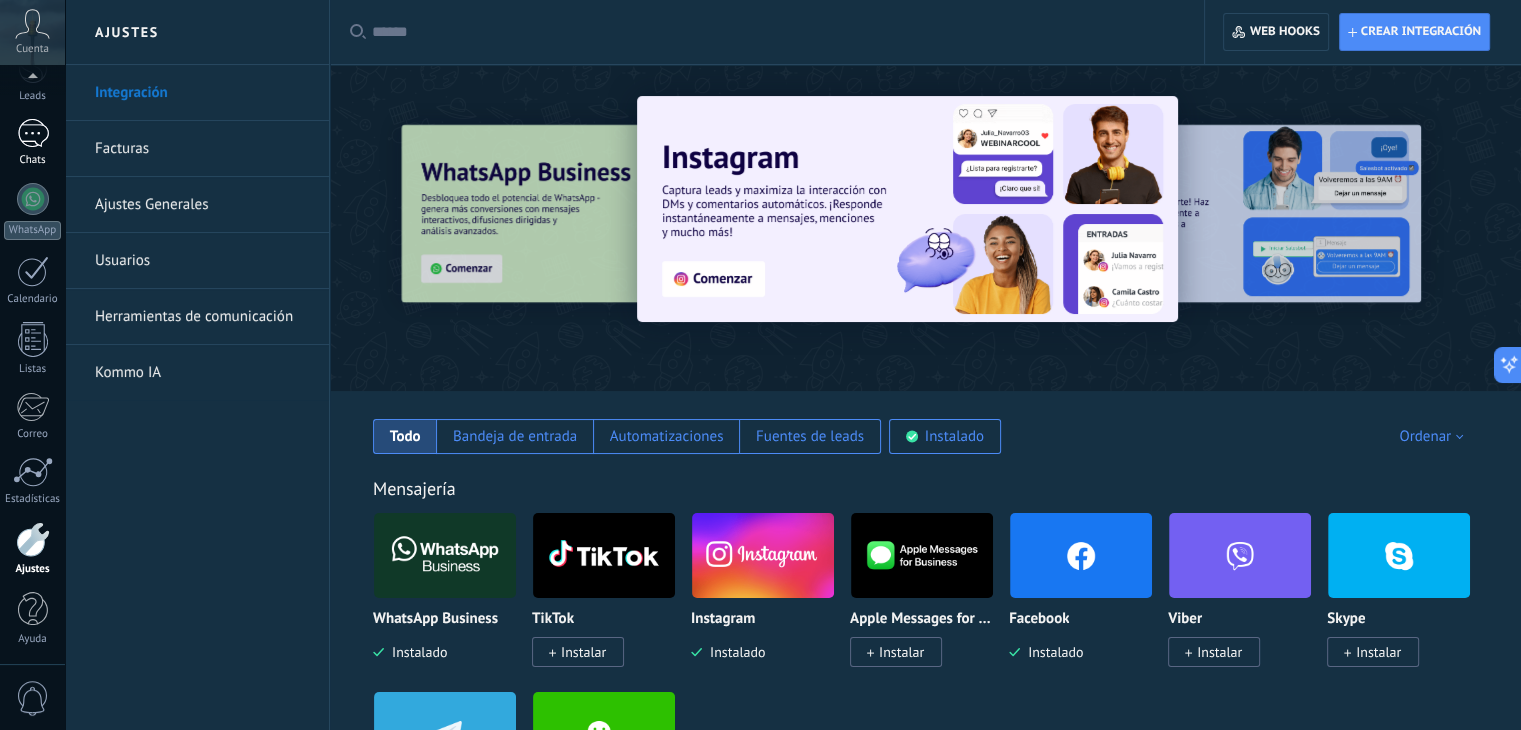 click on "Chats" at bounding box center [32, 143] 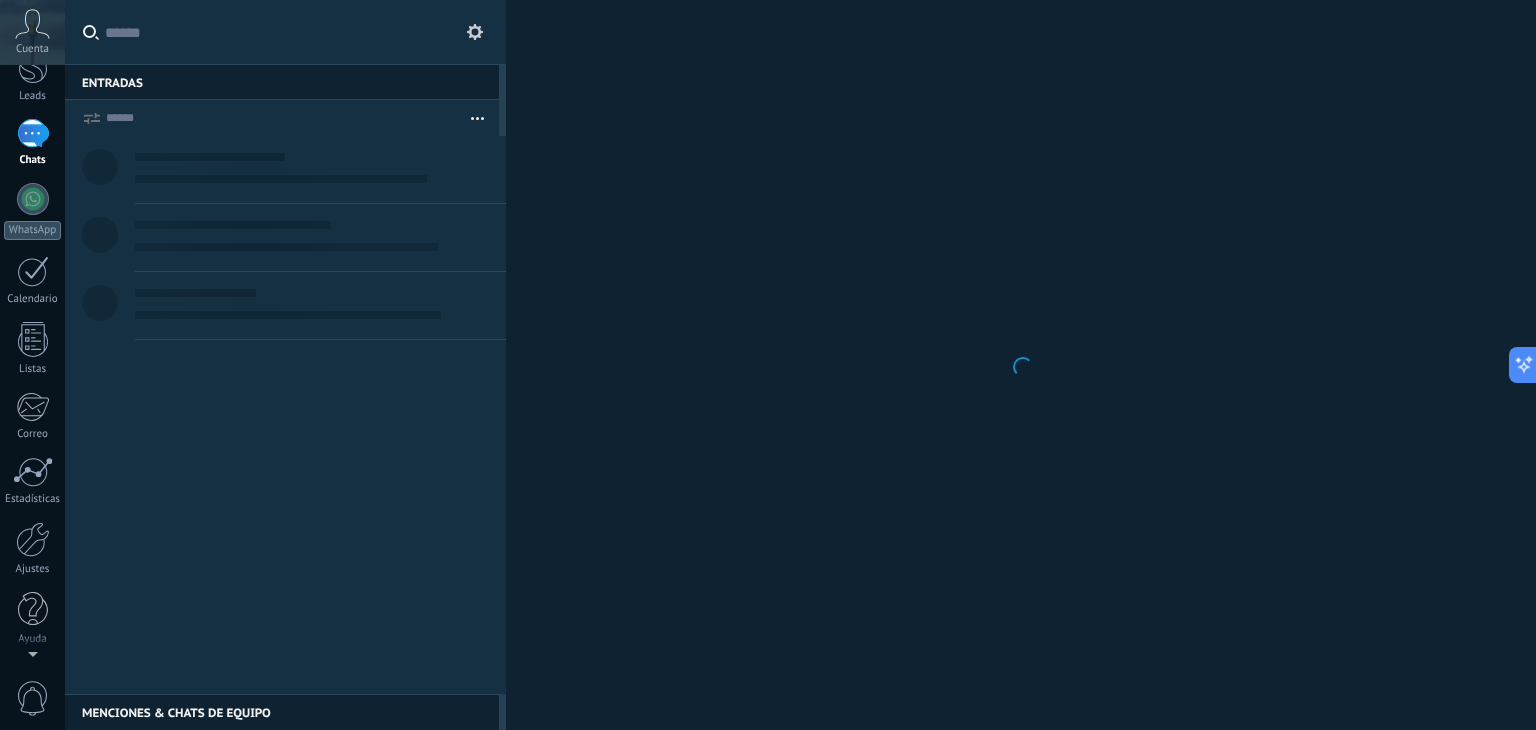 scroll, scrollTop: 0, scrollLeft: 0, axis: both 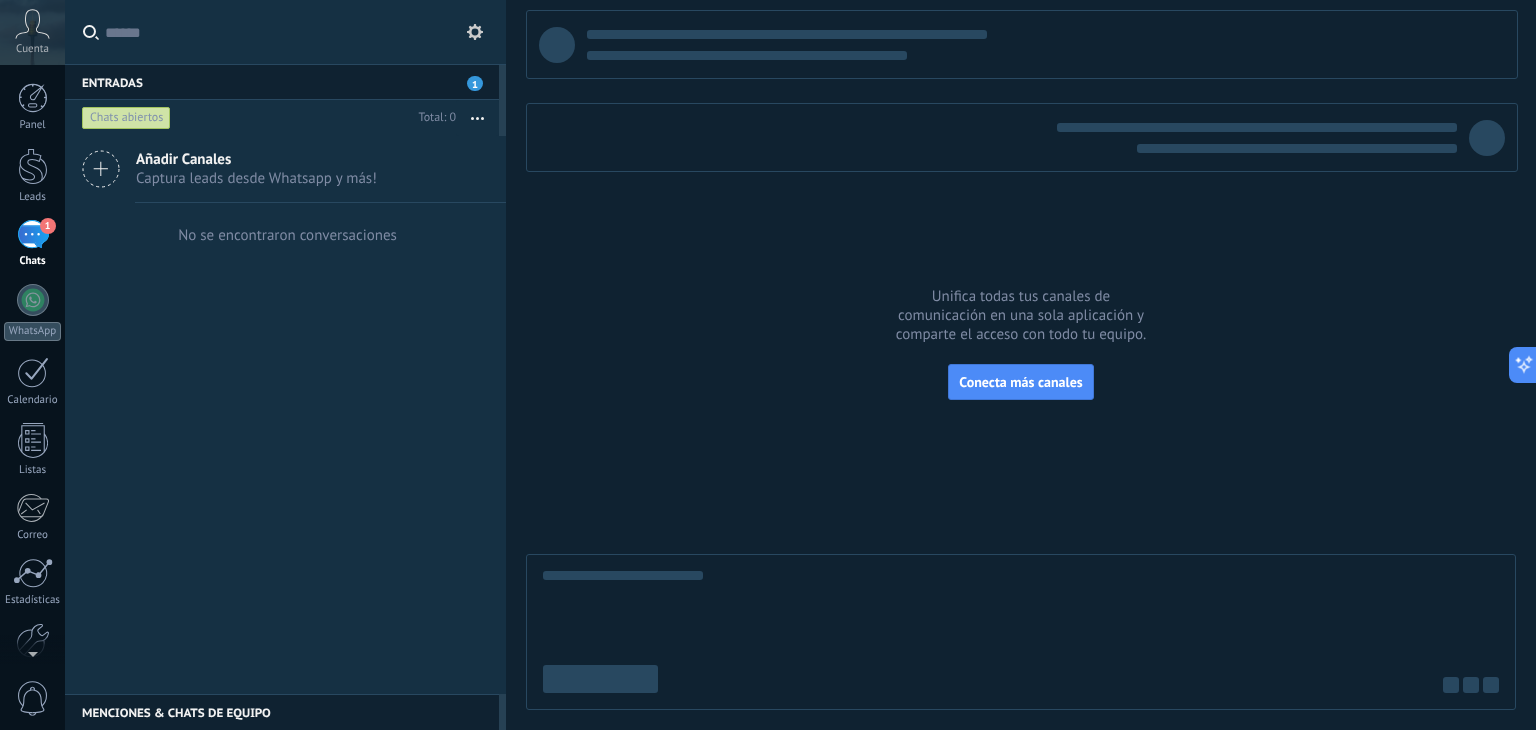click on "Entradas 1" at bounding box center (282, 82) 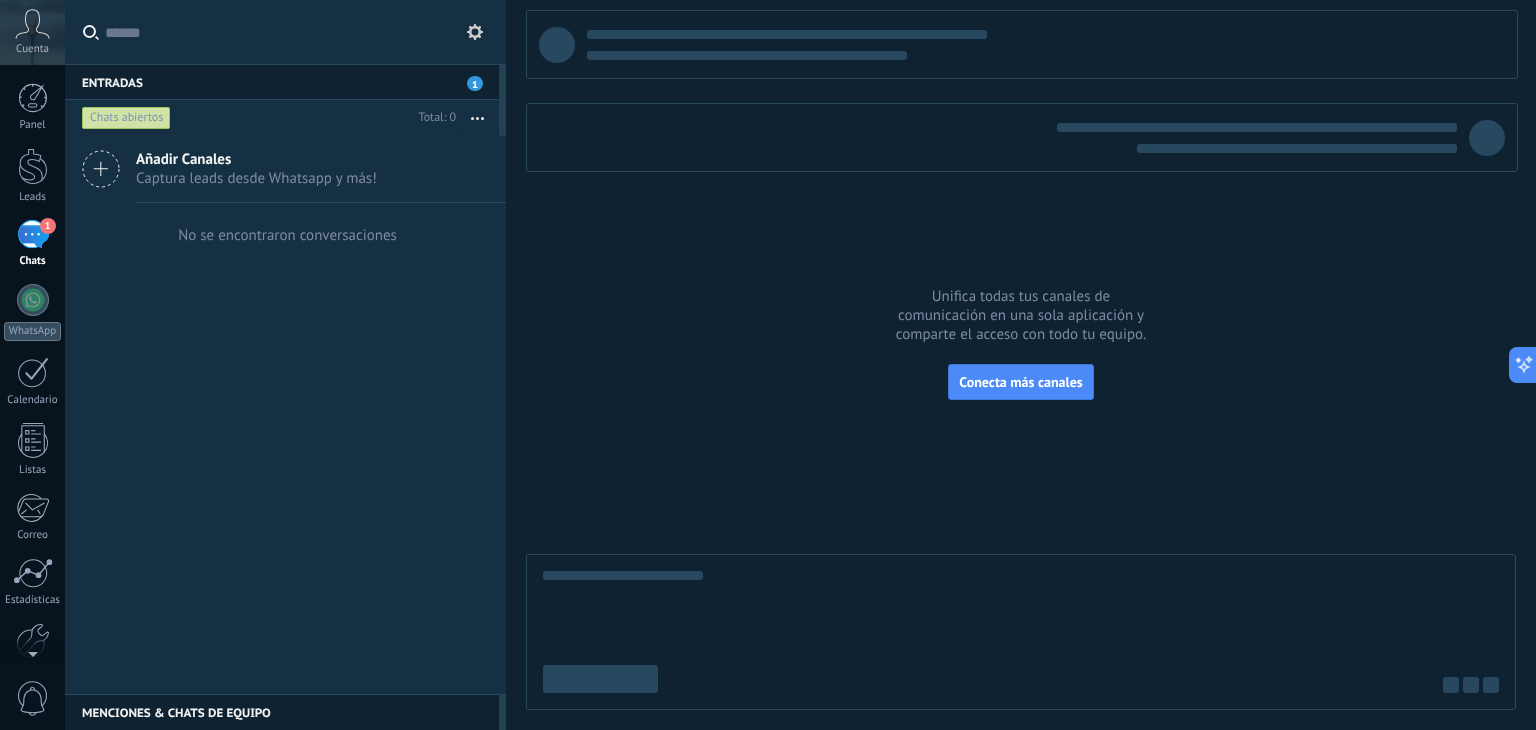 click on "1" at bounding box center [33, 234] 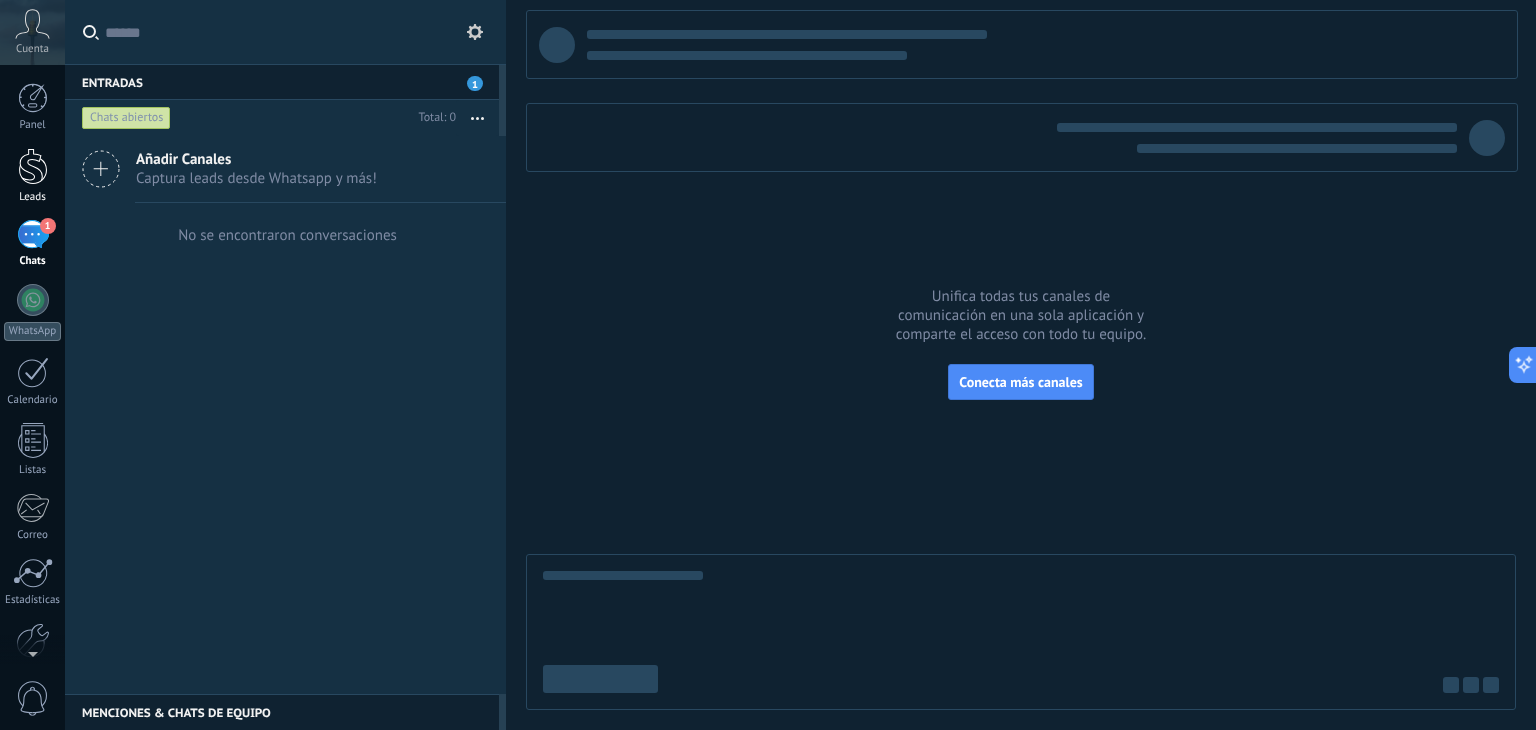 click at bounding box center (33, 166) 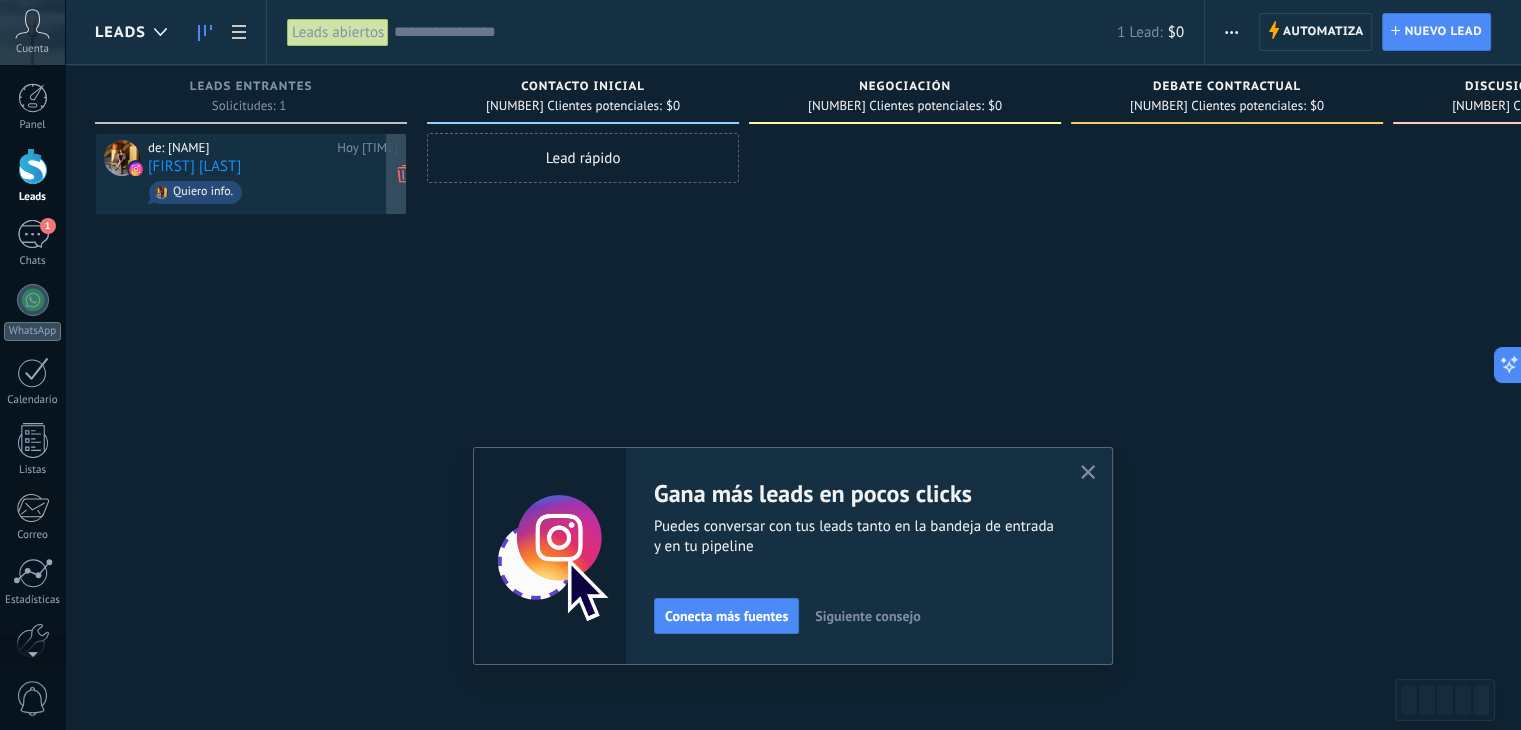 click on "de: [NAME]" at bounding box center (239, 148) 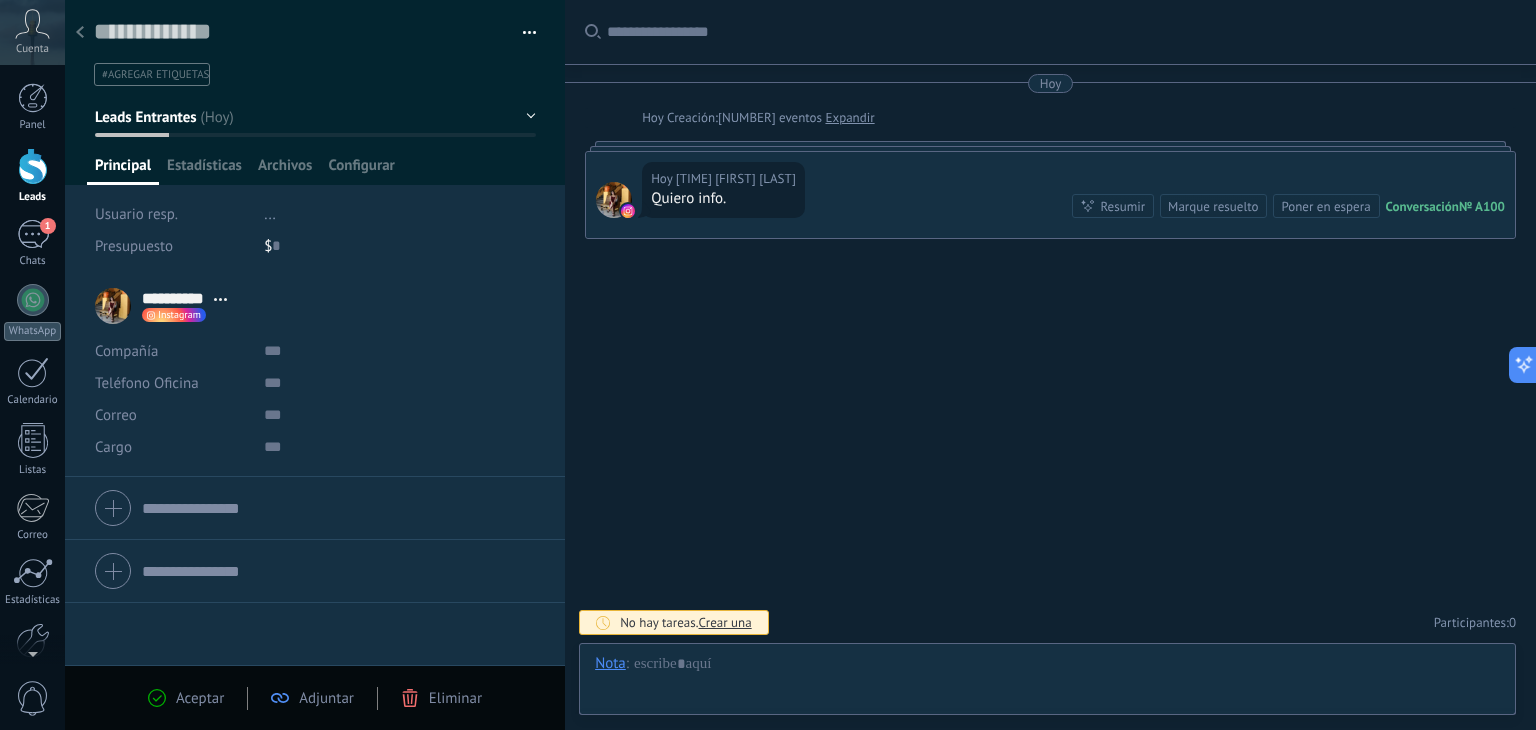 scroll, scrollTop: 29, scrollLeft: 0, axis: vertical 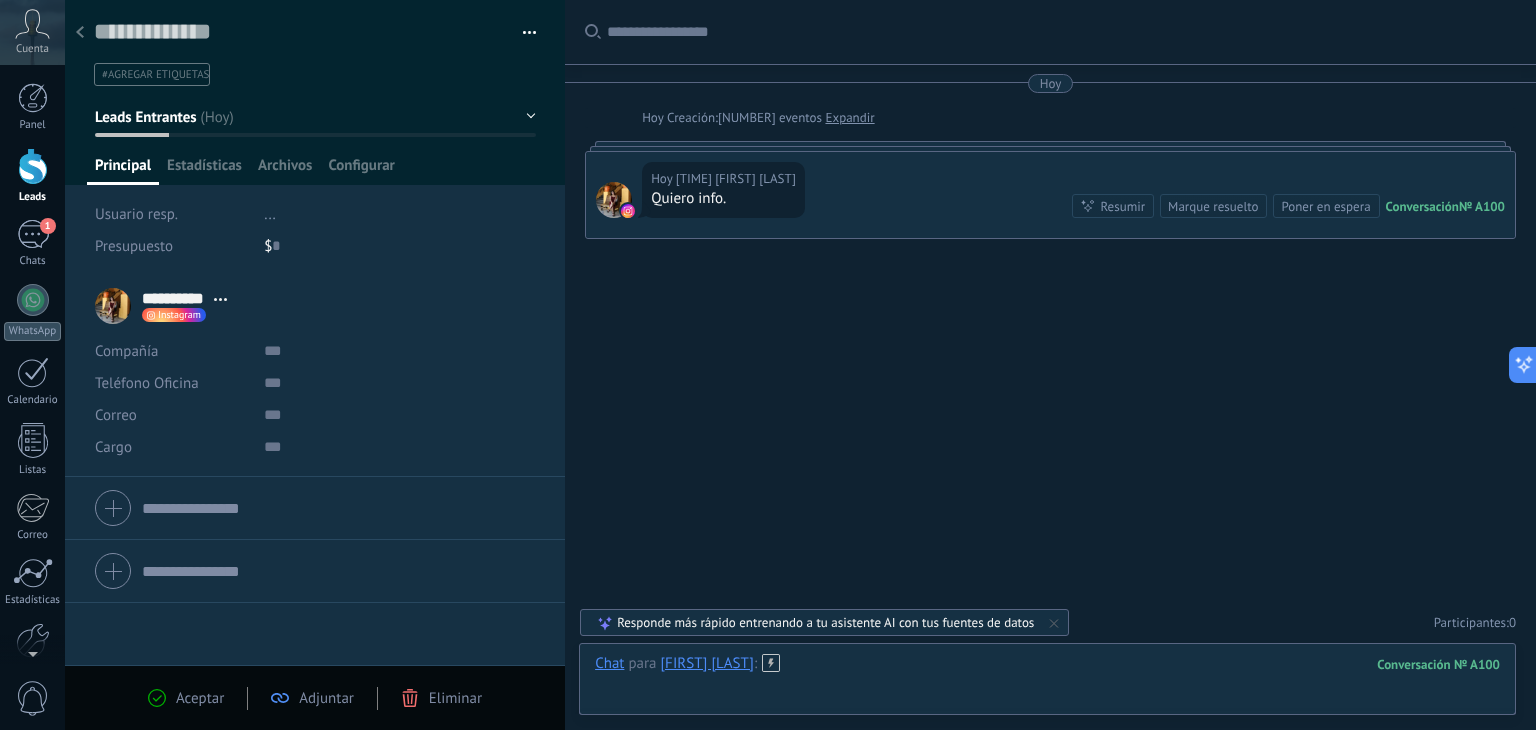 click at bounding box center (1047, 684) 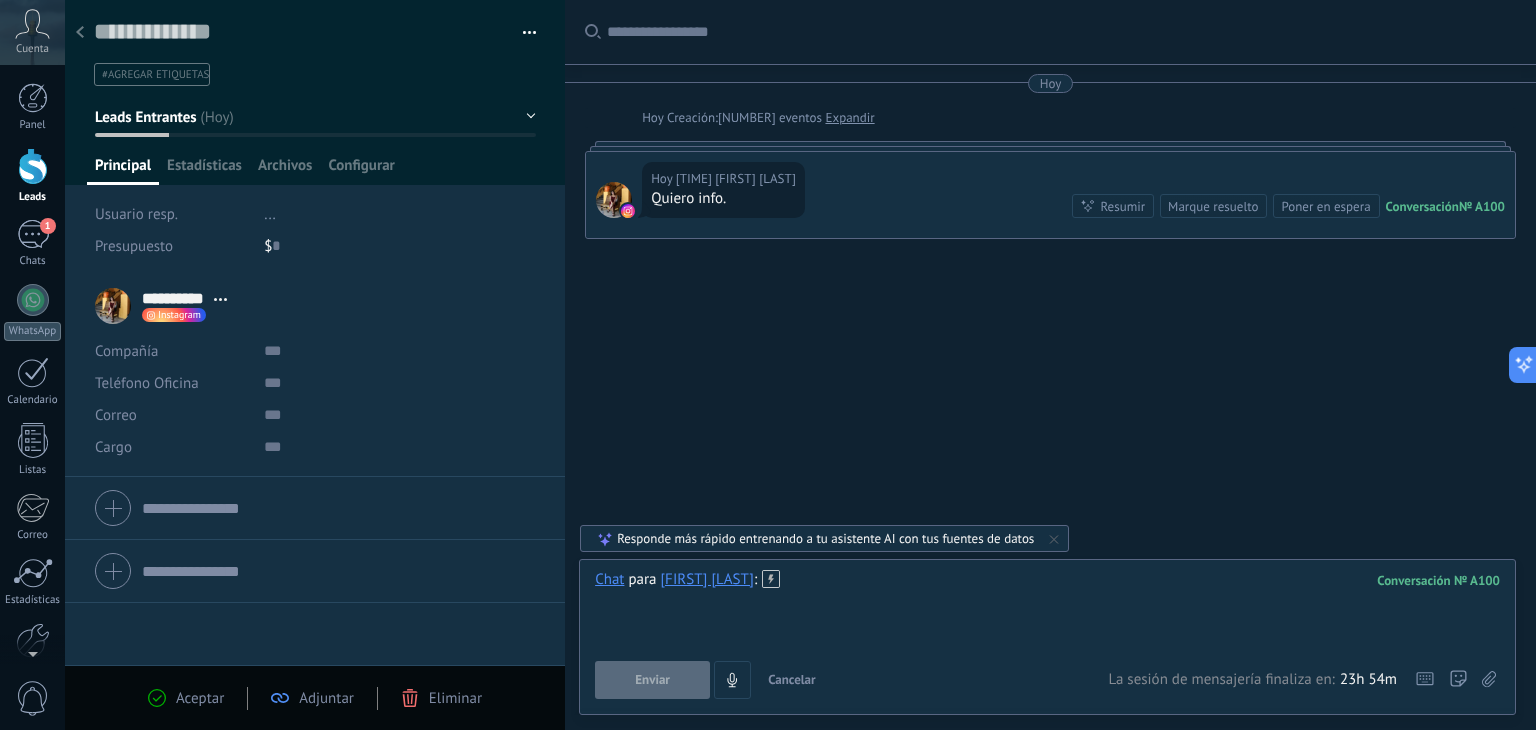 click at bounding box center [1047, 608] 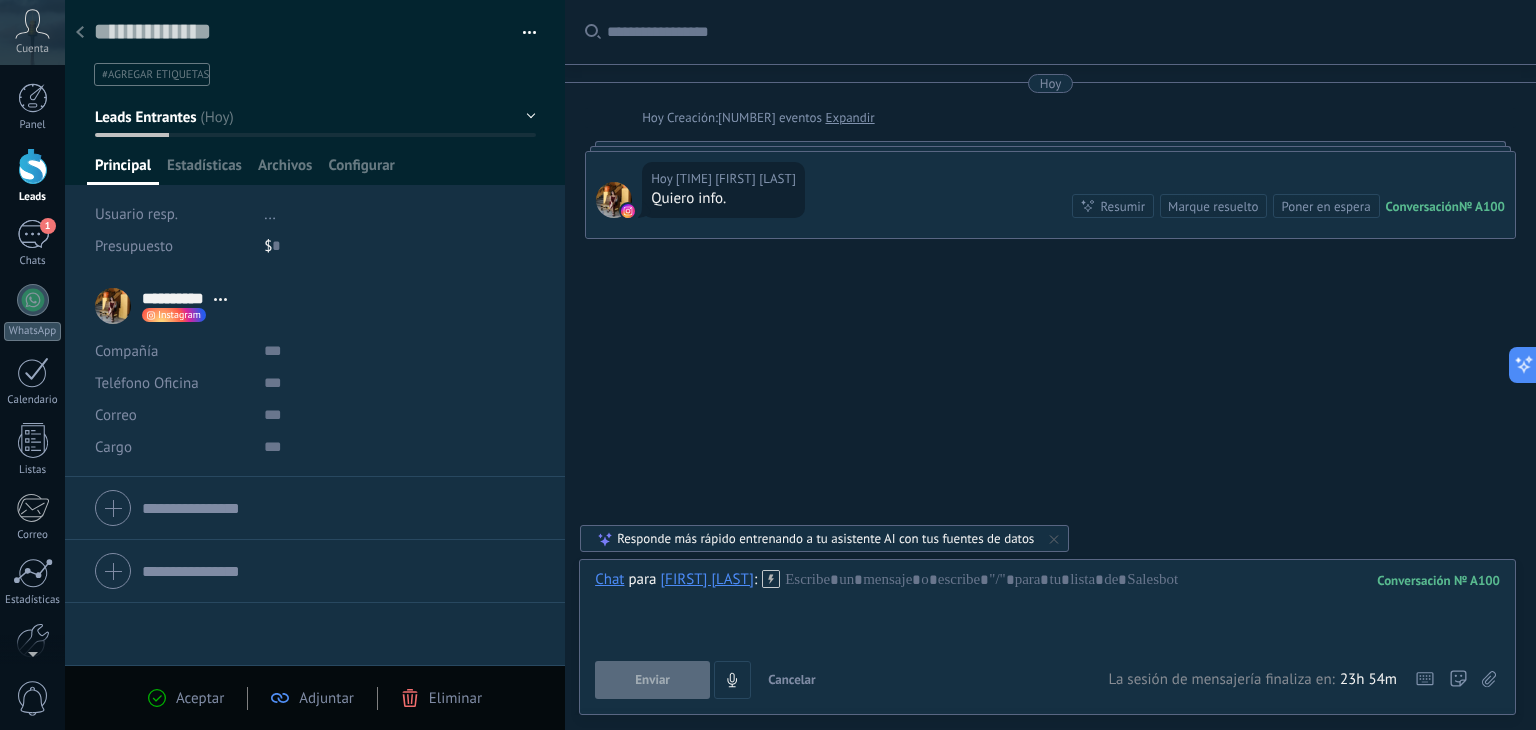 click at bounding box center (605, 539) 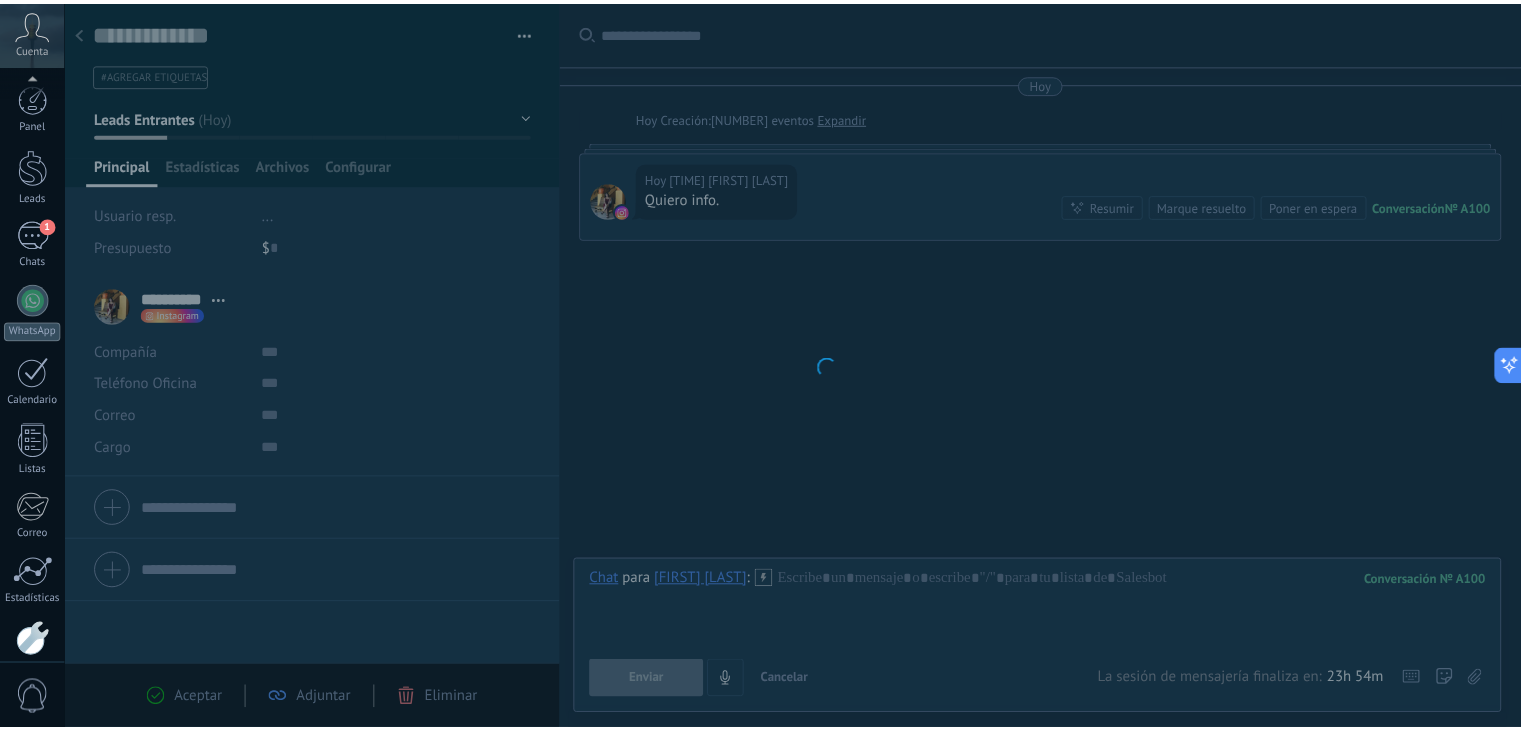 scroll, scrollTop: 101, scrollLeft: 0, axis: vertical 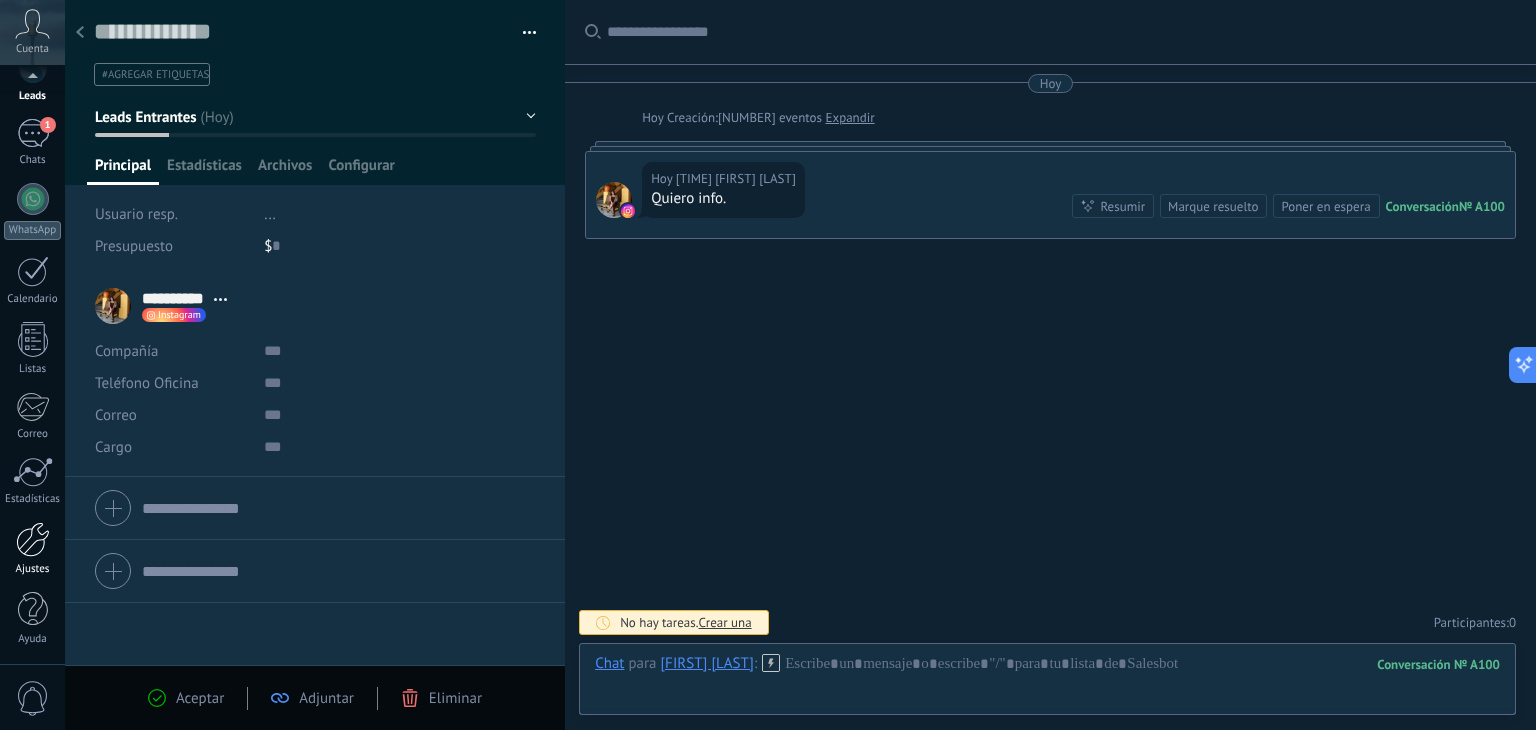 click at bounding box center (33, 539) 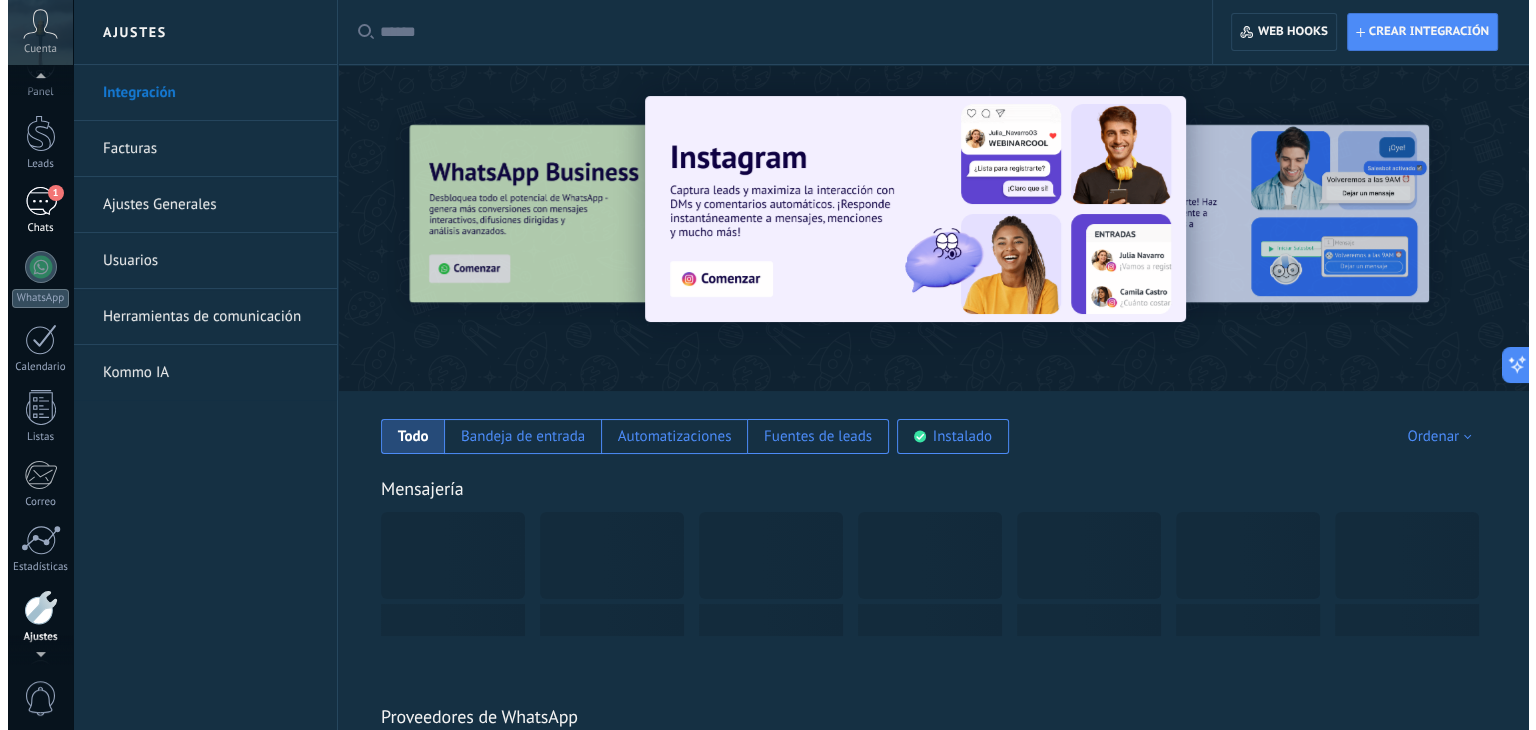 scroll, scrollTop: 0, scrollLeft: 0, axis: both 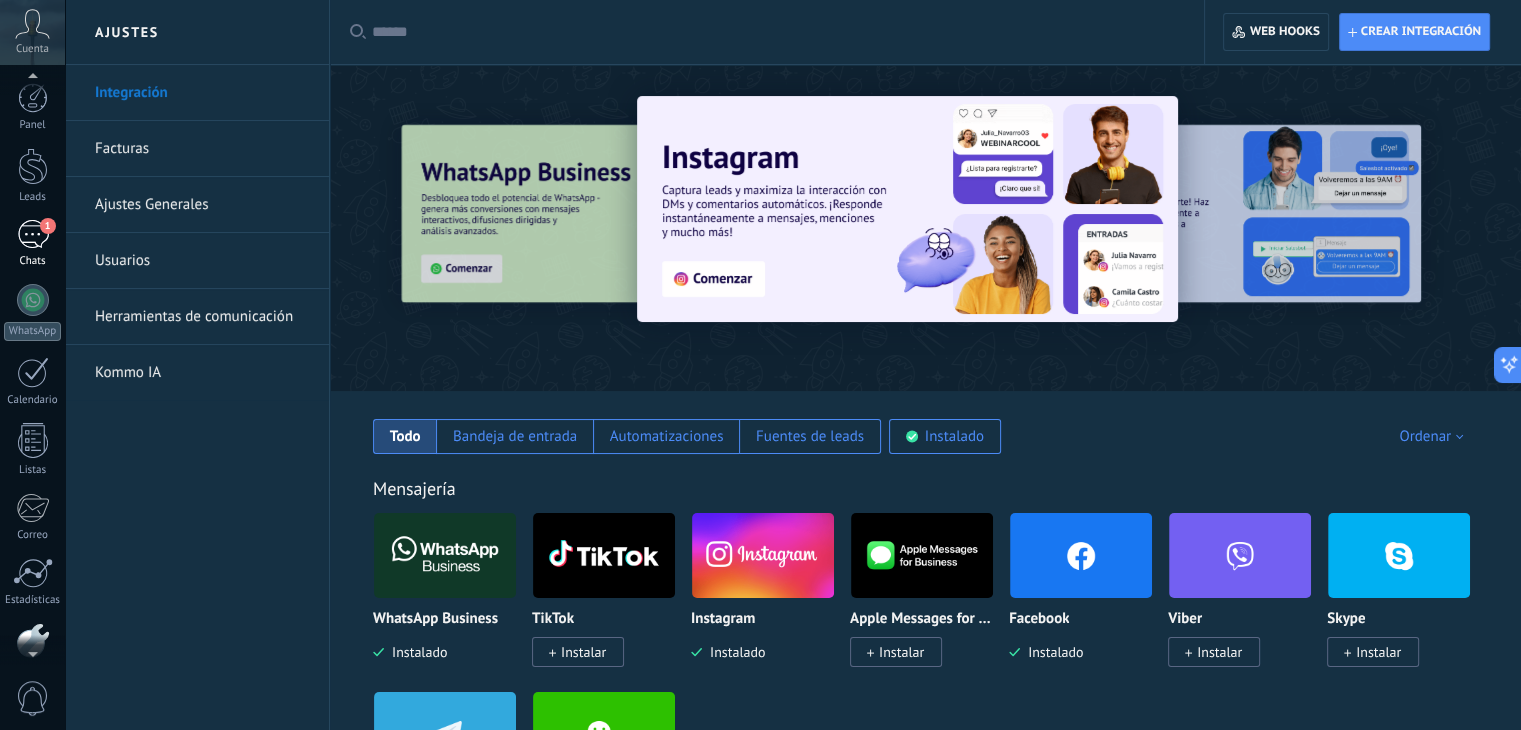 click on "1" at bounding box center (48, 226) 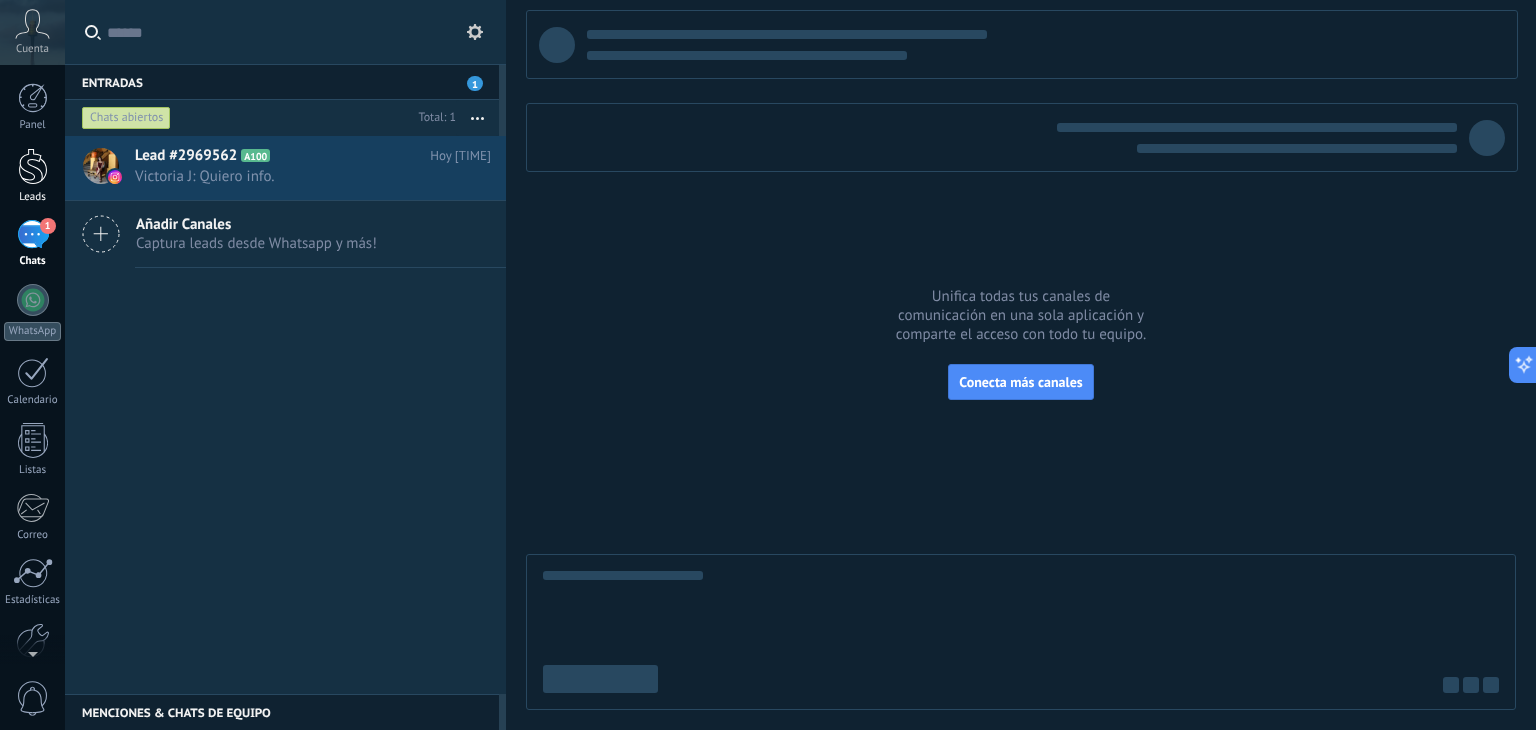 click at bounding box center (33, 166) 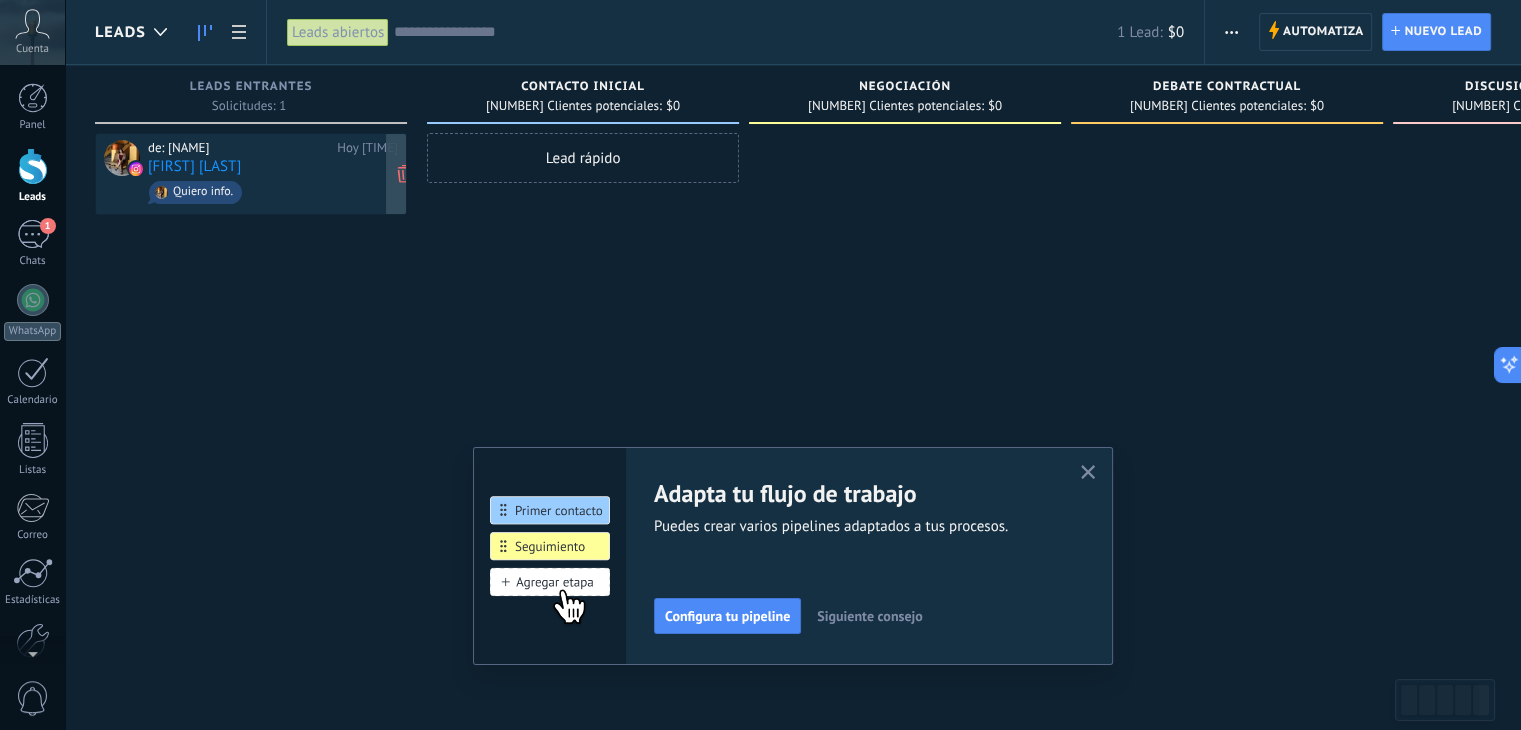 click on "Hoy [TIME]" at bounding box center (367, 148) 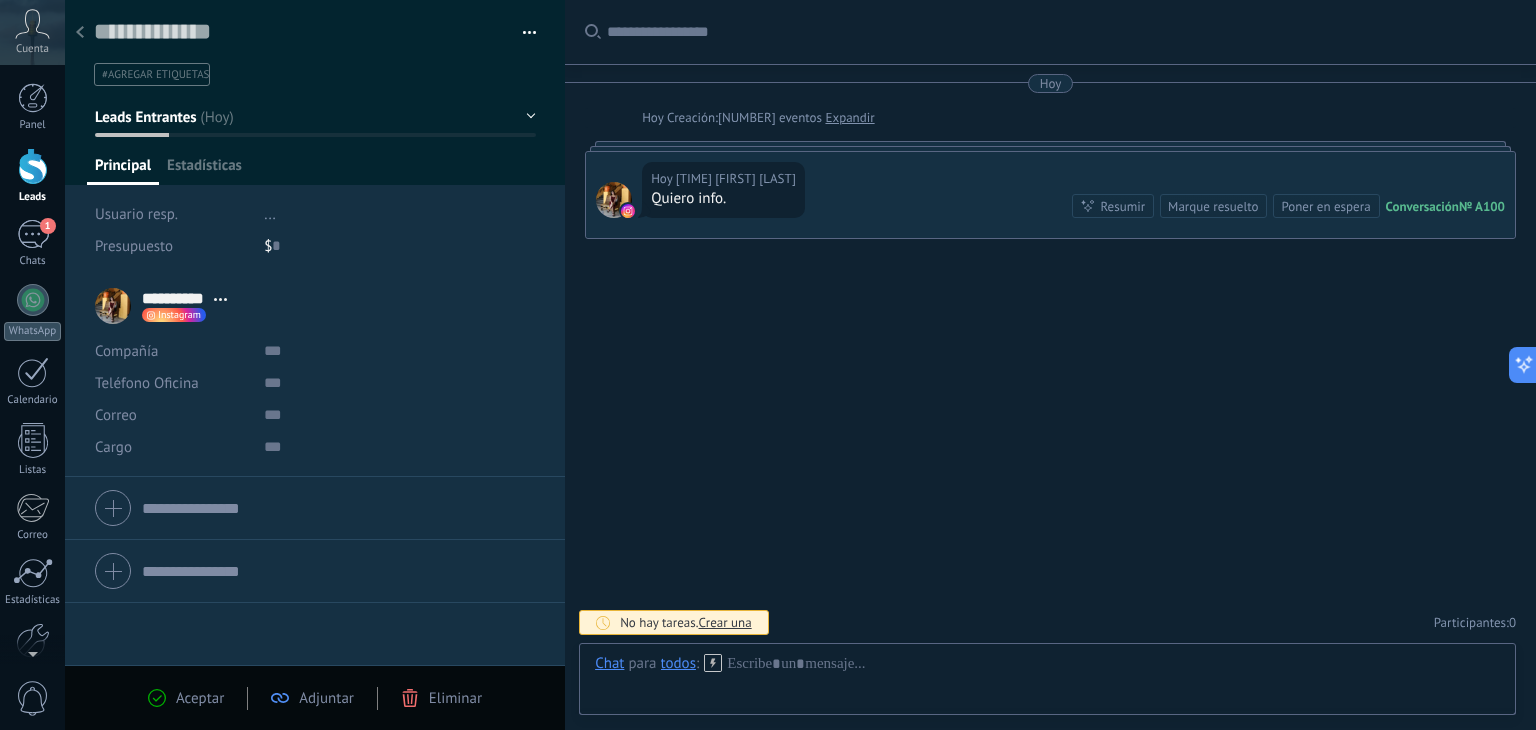 scroll, scrollTop: 29, scrollLeft: 0, axis: vertical 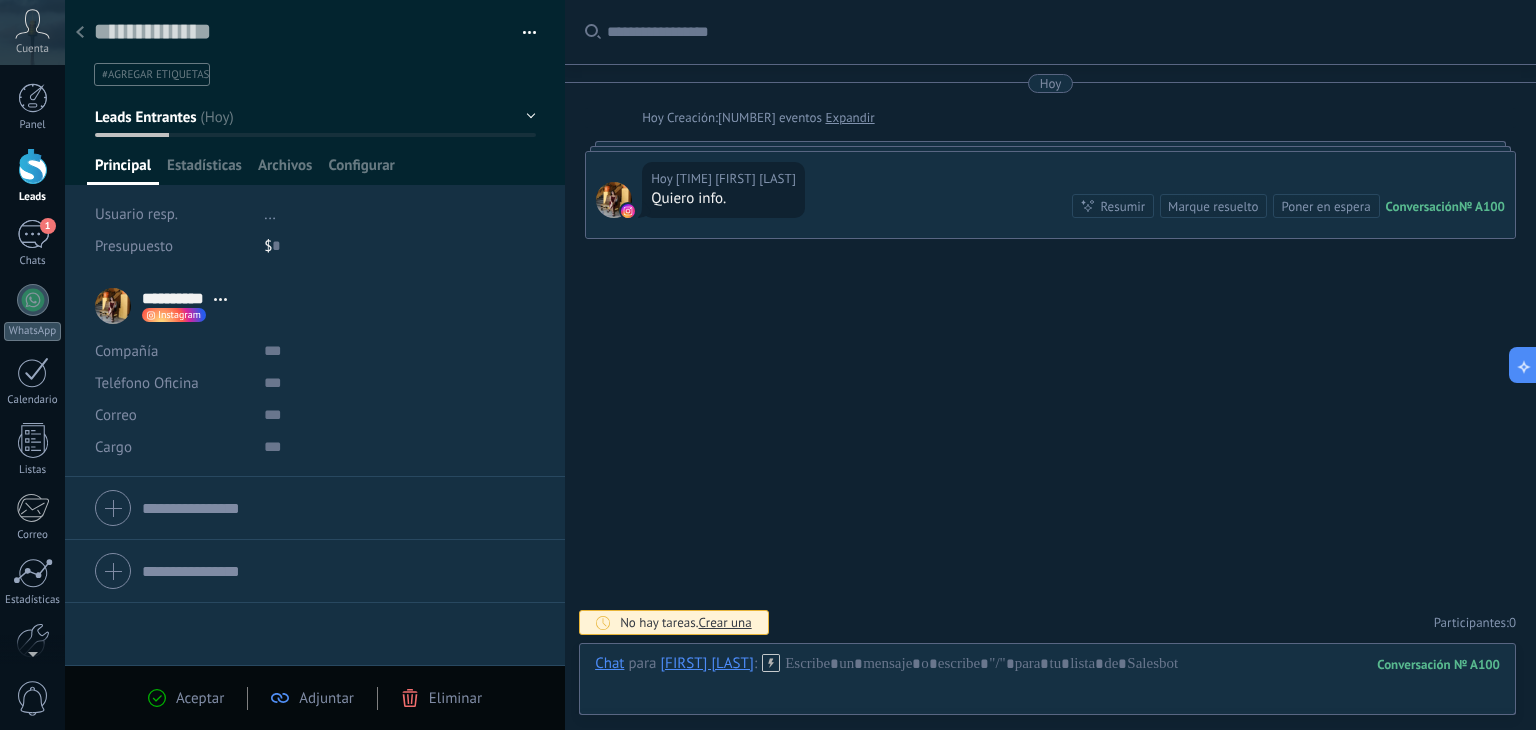 click on "Hoy [TIME] [NAME] Quiero info. Conversación  № A100 Conversación № A100 Resumir Resumir Marque resuelto Poner en espera" at bounding box center [1050, 195] 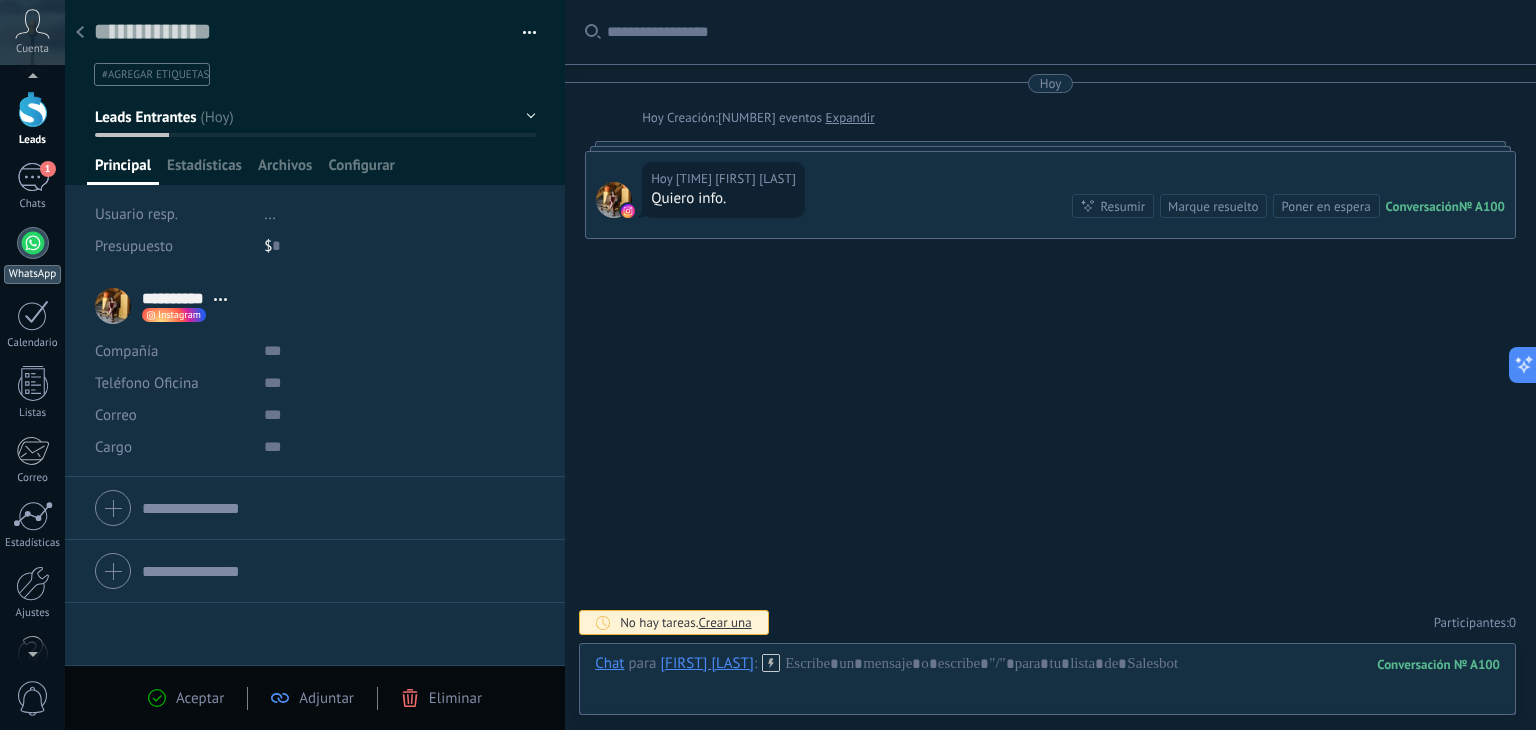 scroll, scrollTop: 0, scrollLeft: 0, axis: both 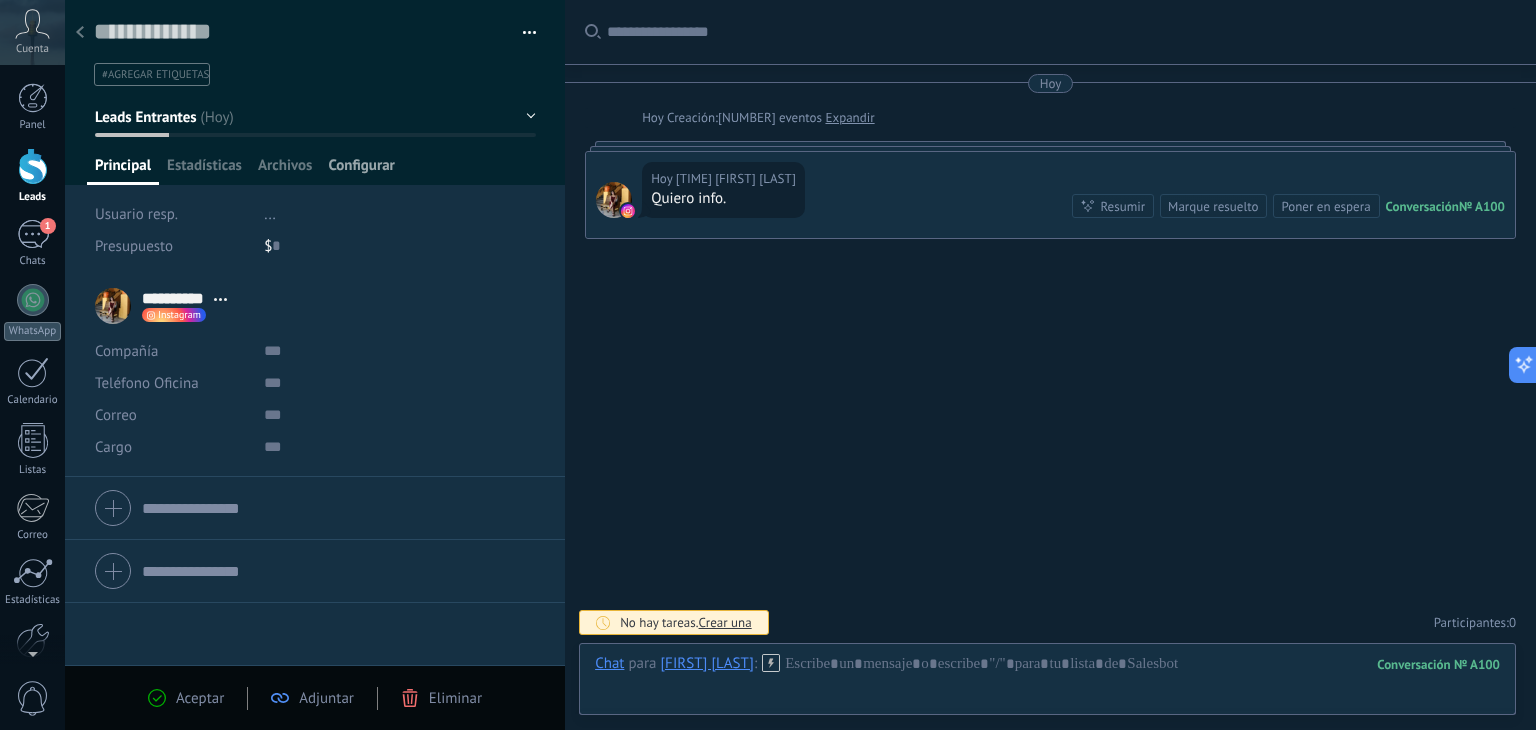click on "Configurar" at bounding box center (123, 170) 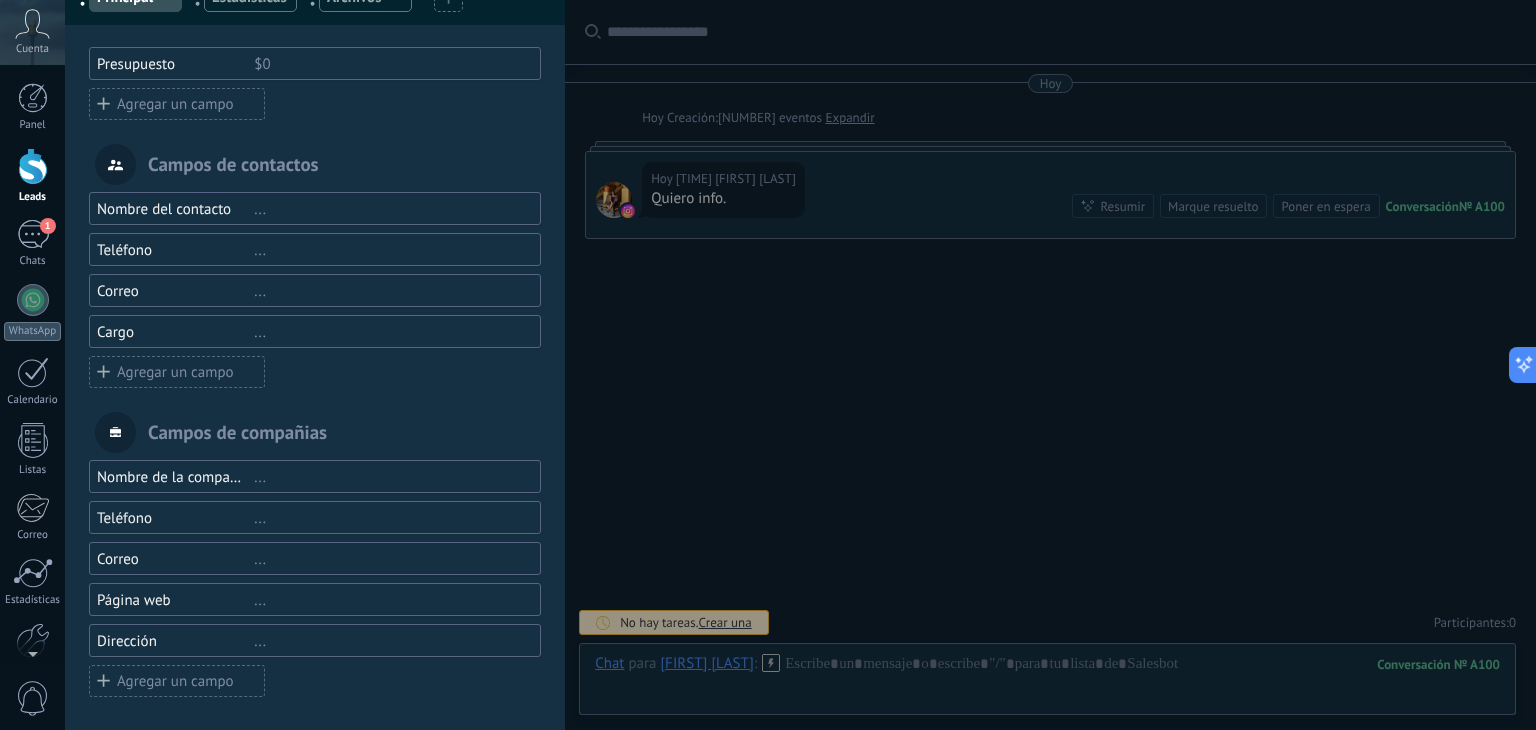 scroll, scrollTop: 0, scrollLeft: 0, axis: both 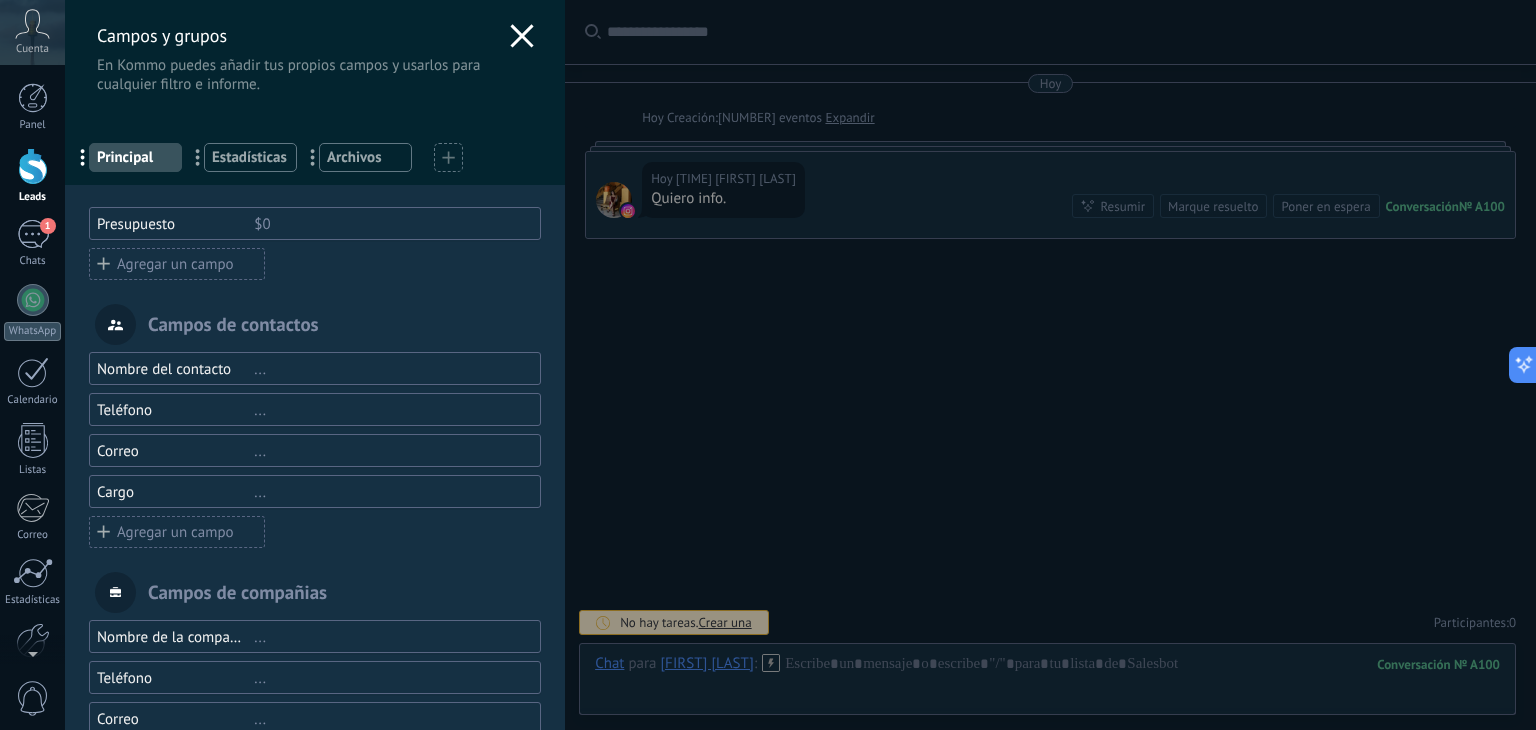 click on "Campos y grupos En Kommo puedes añadir tus propios campos y usarlos para cualquier filtro e informe. ... Principal ... Estadísticas ... Archivos Usted ha alcanzado la cantidad máxima de los campos añadidos en la tarifa Periodo de prueba Presupuesto $[PRICE] Agregar un campo utm_content ... utm_medium ... utm_campaign ... utm_source ... utm_term ... utm_referrer ... referrer ... gclientid ... gclid ... fbclid ... Add meta Campos de contactos Nombre del contacto ... Teléfono ... Correo ... Cargo ... Agregar un campo Campos de compañias Nombre de la compañía ... Teléfono ... Correo ... Página web ... Dirección ... Agregar un campo" at bounding box center (800, 365) 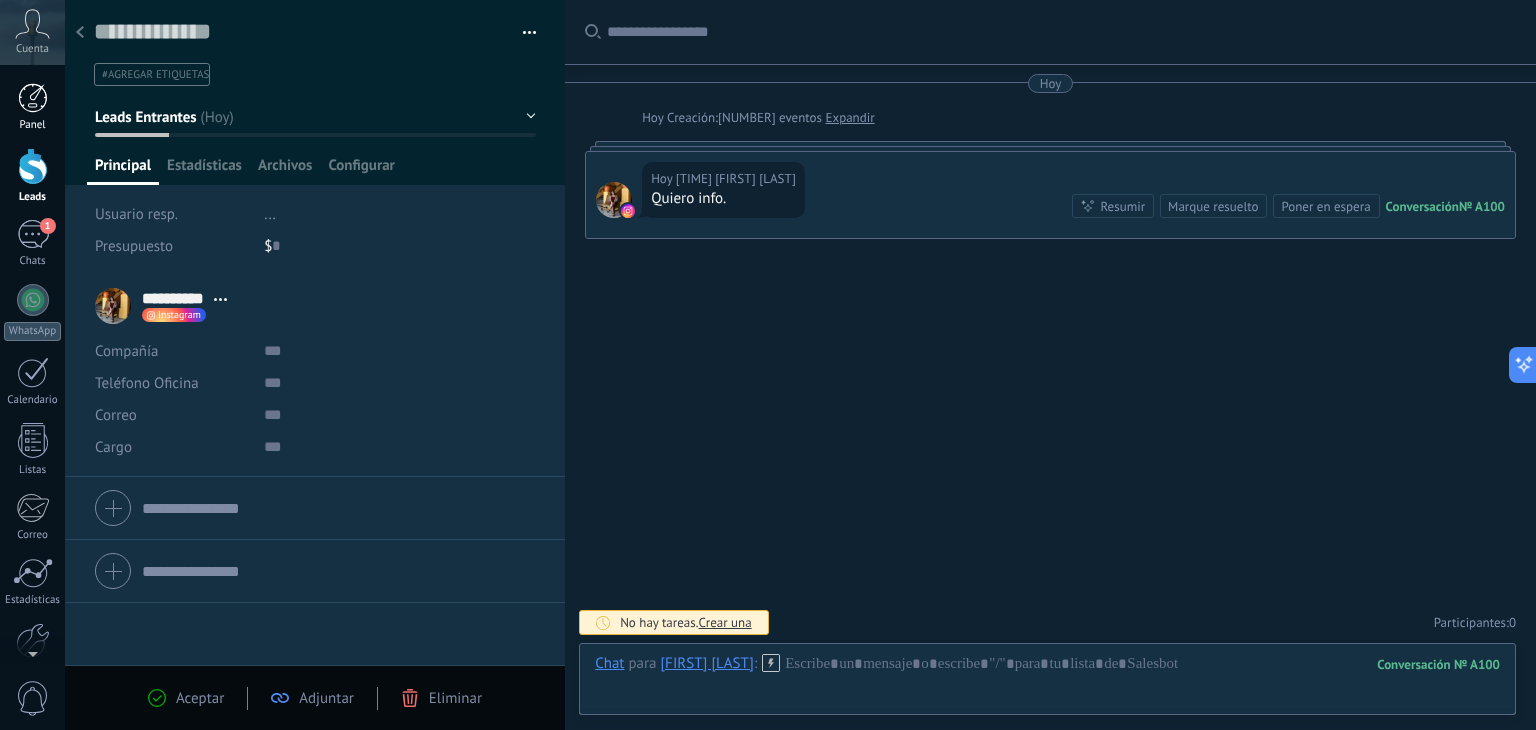 click at bounding box center (33, 98) 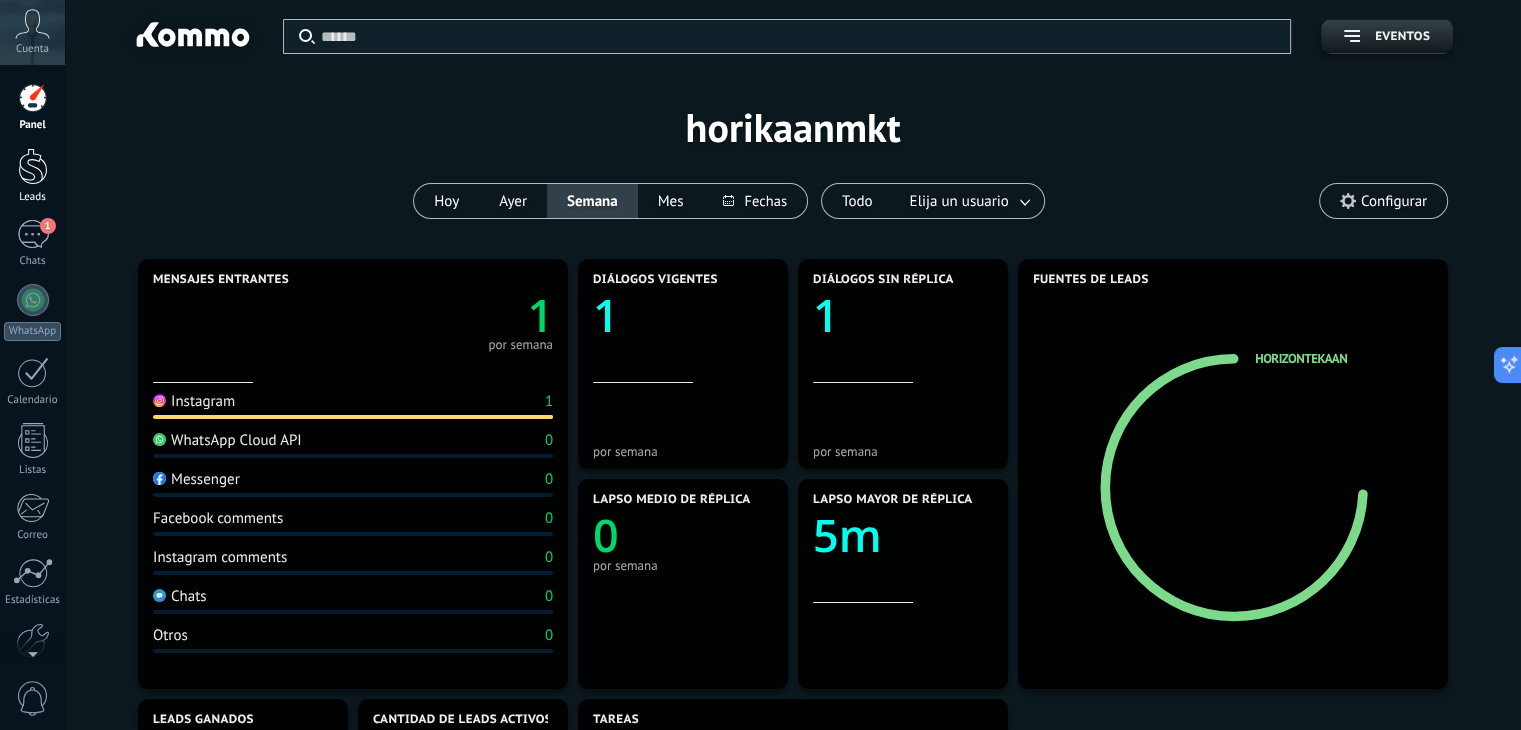 click at bounding box center [33, 166] 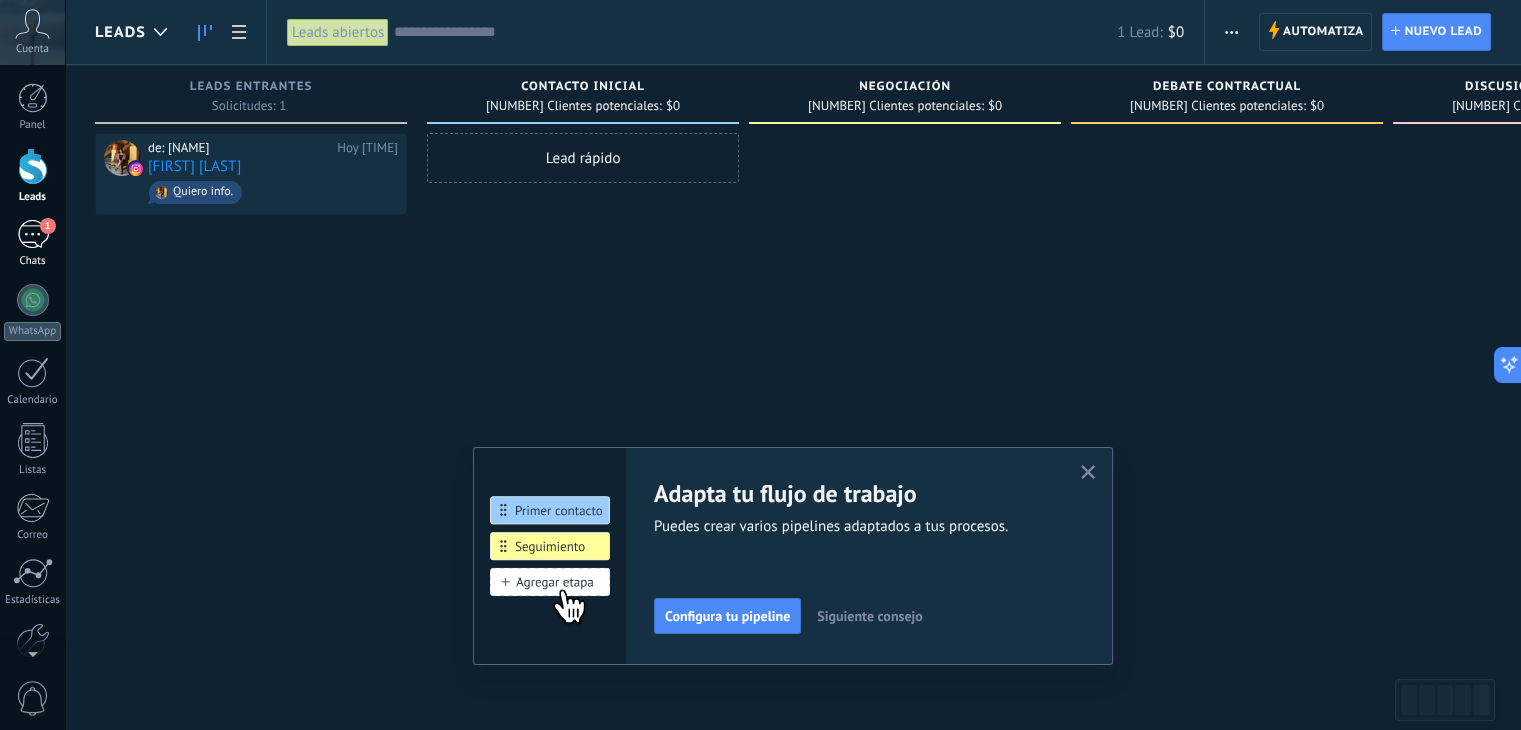 click on "1" at bounding box center (33, 234) 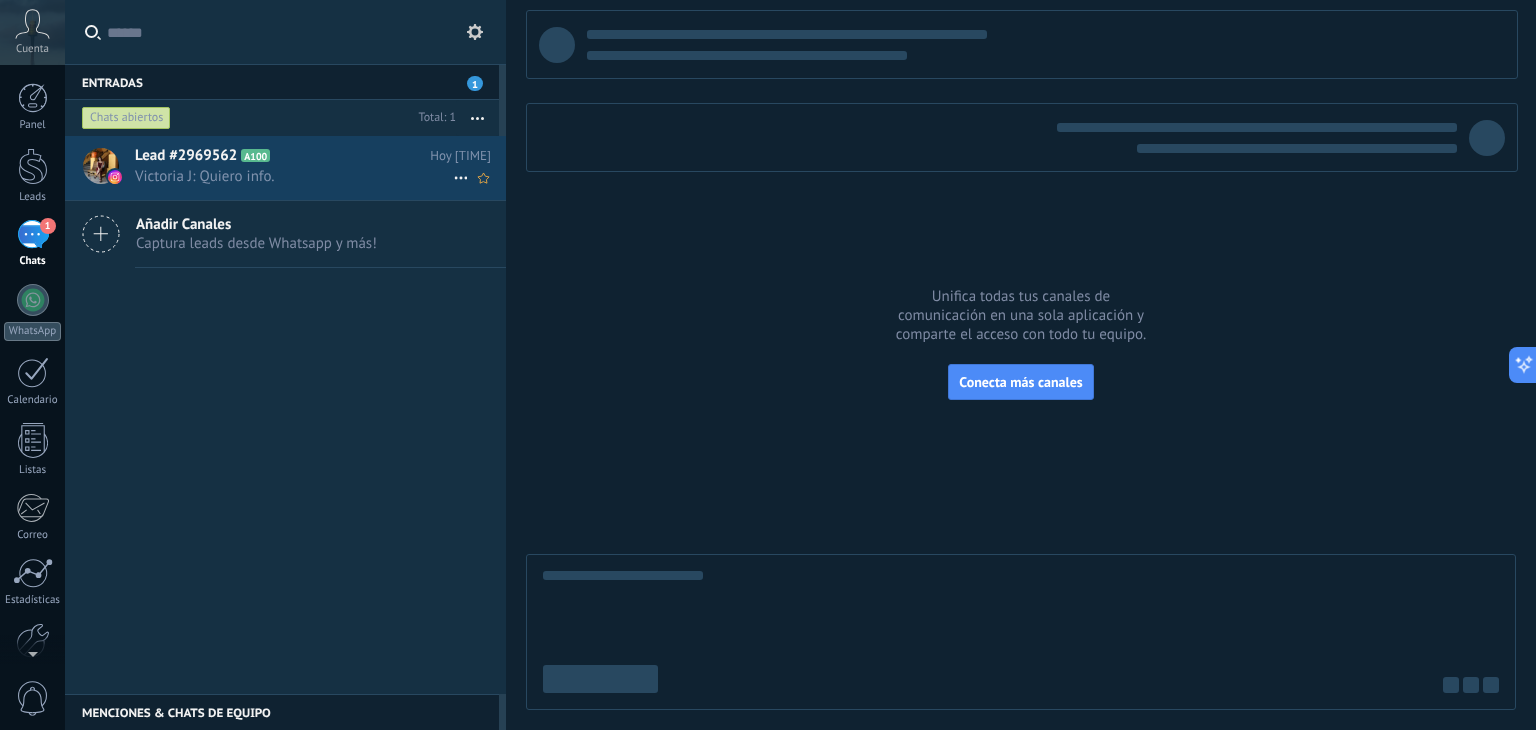 click at bounding box center (461, 178) 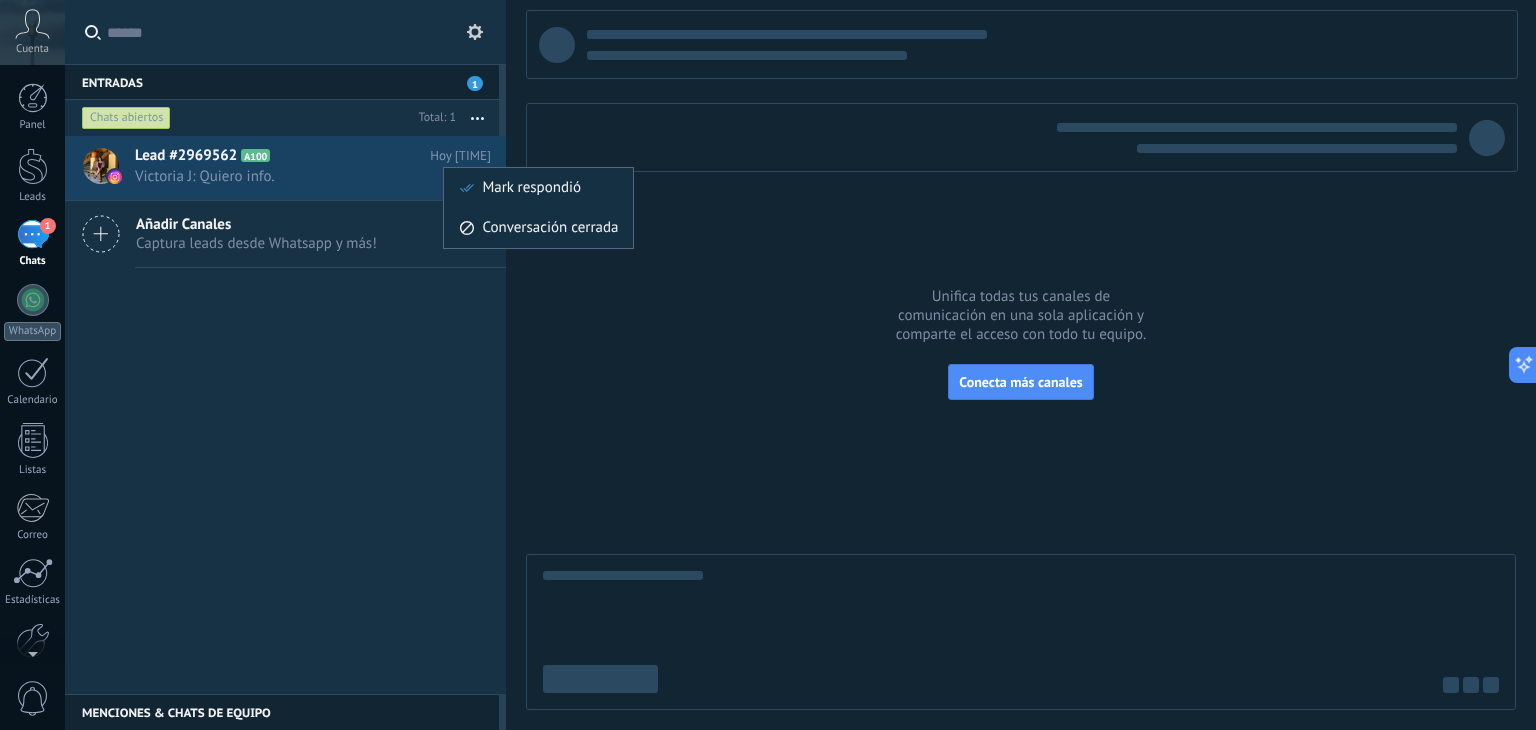 click at bounding box center [768, 365] 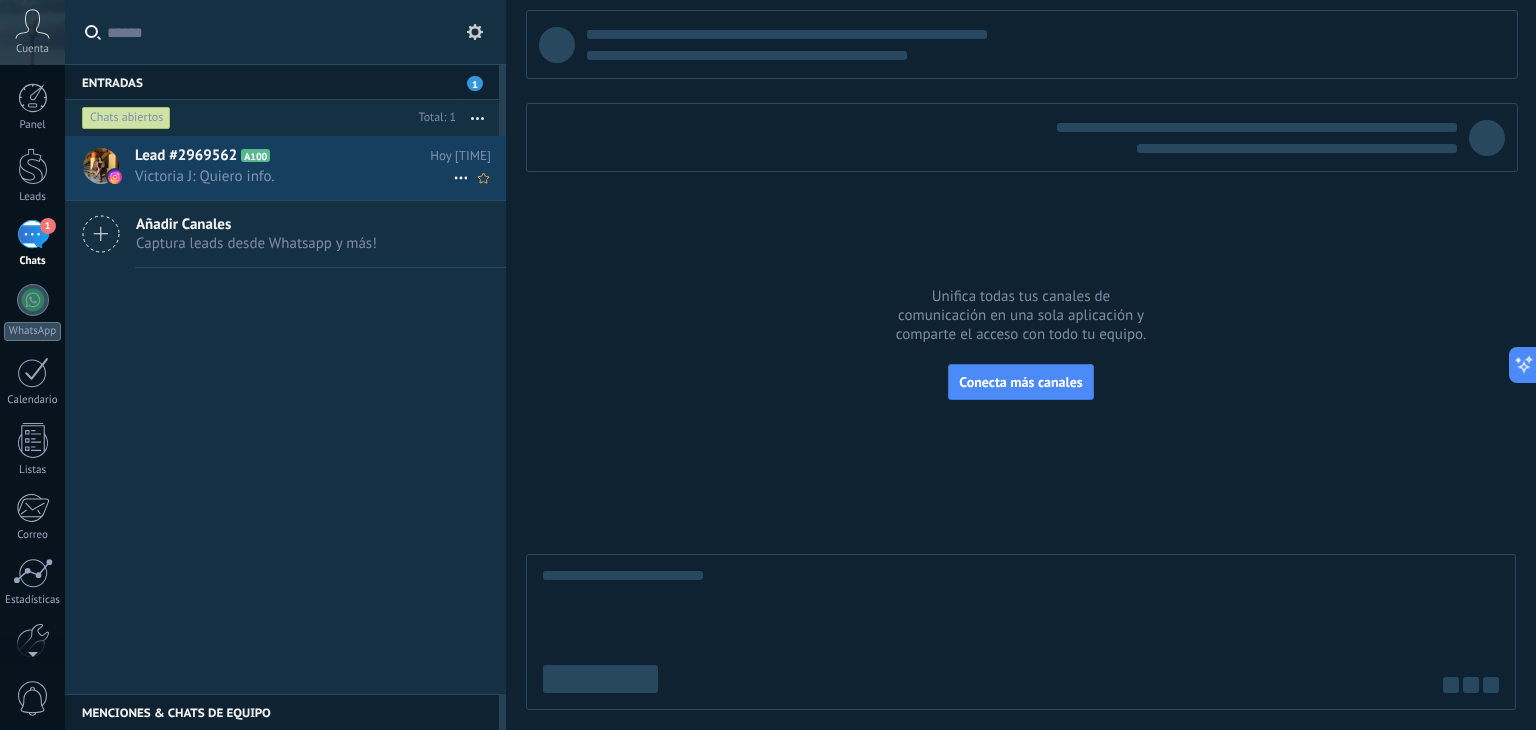 click on "Victoria J: Quiero info." at bounding box center [294, 176] 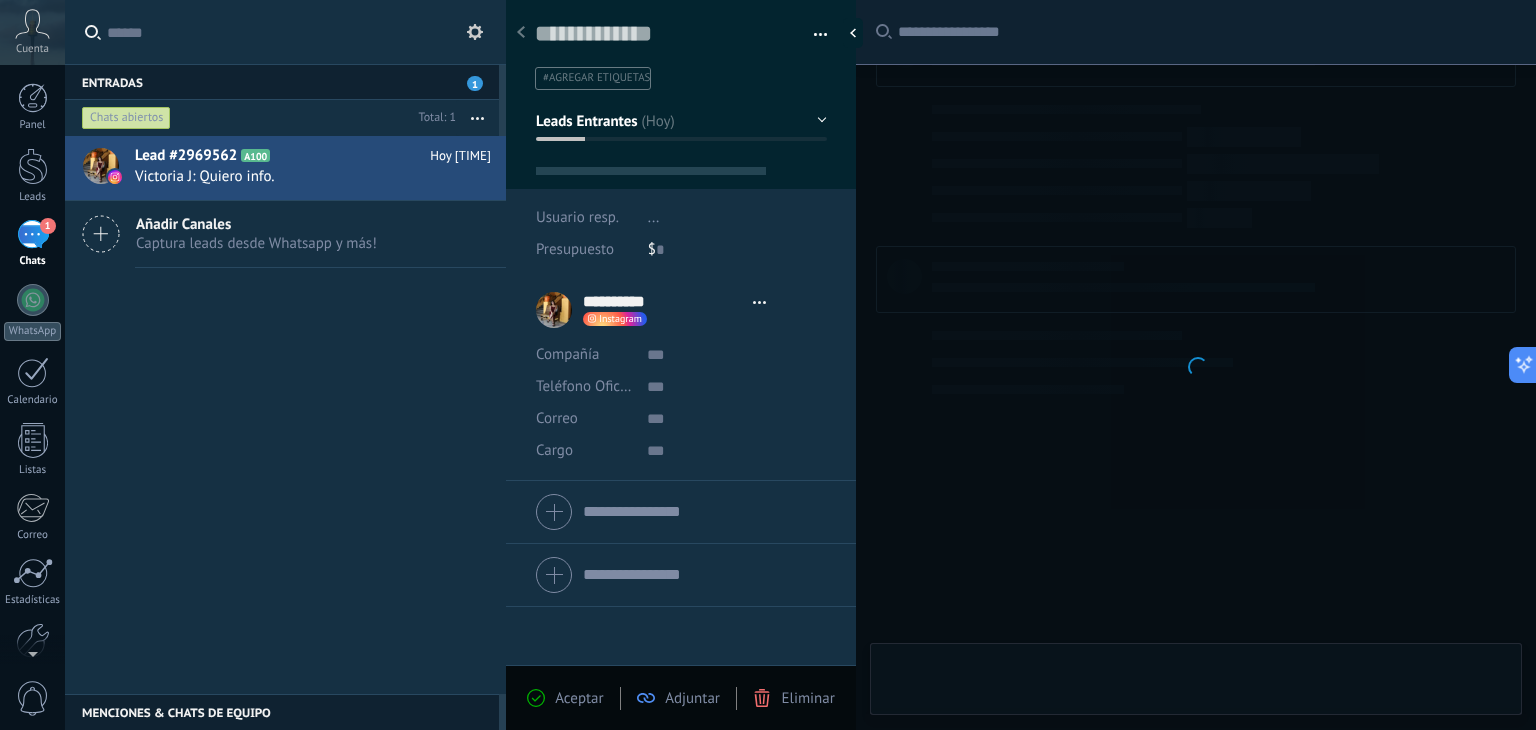 click at bounding box center (1196, 365) 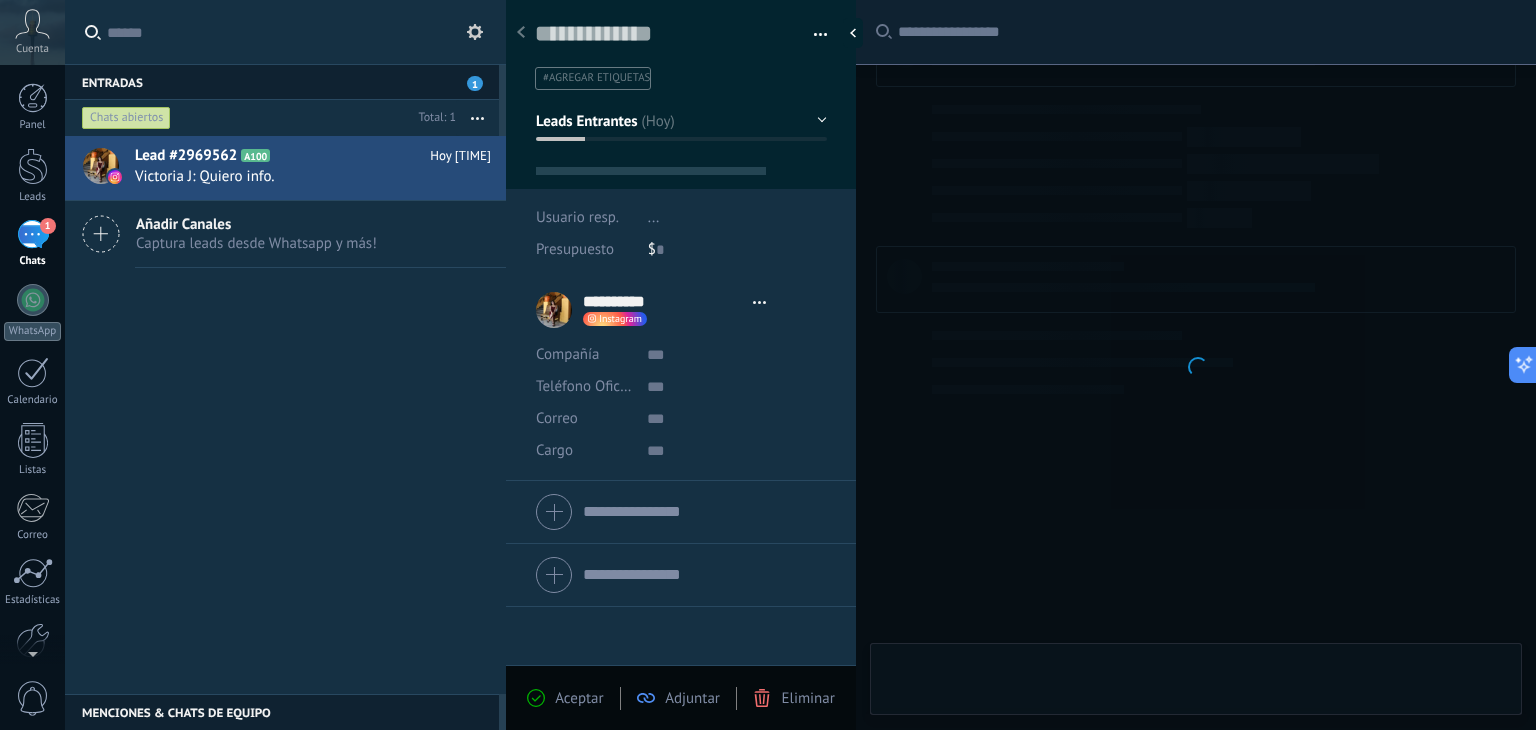 click at bounding box center (1196, 365) 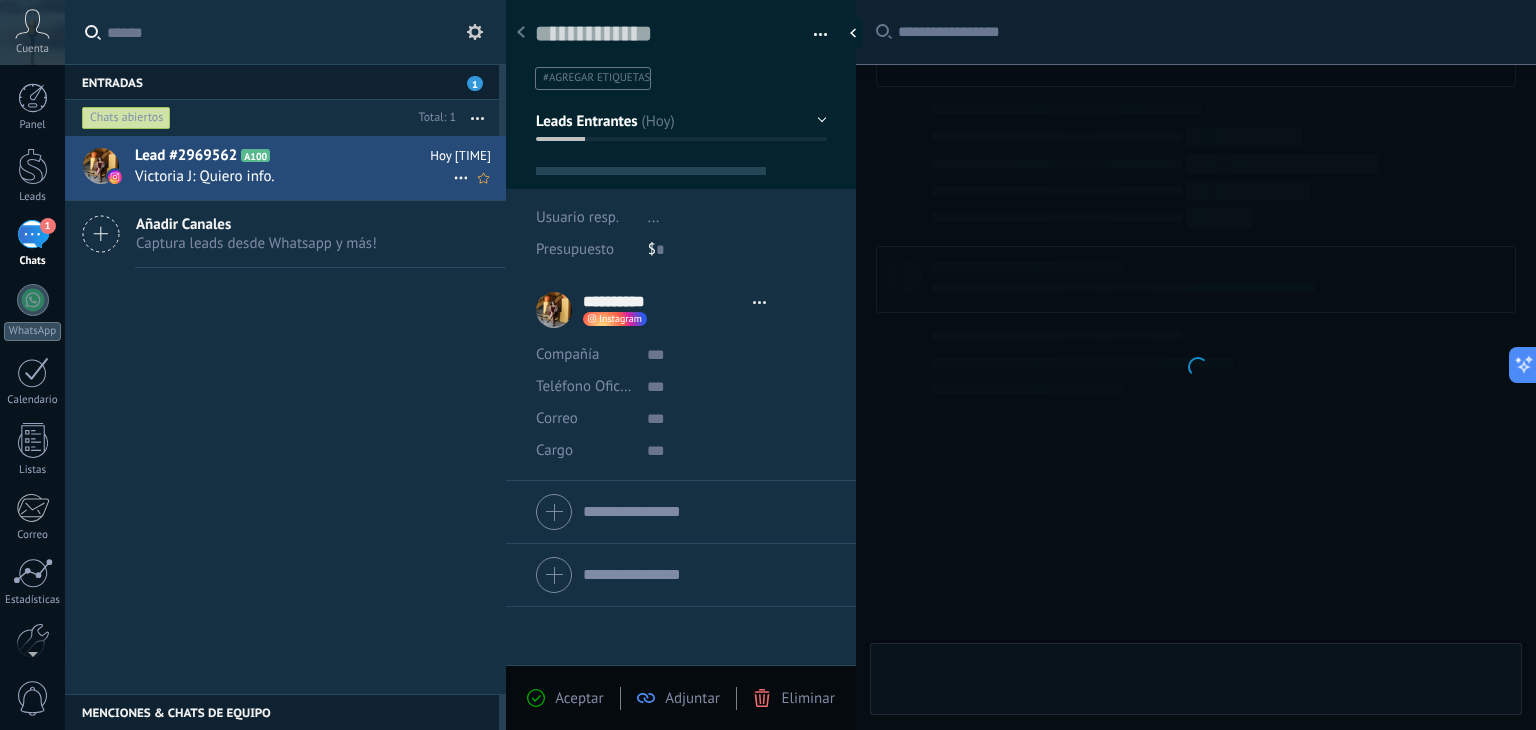 click on "Victoria J: Quiero info." at bounding box center (294, 176) 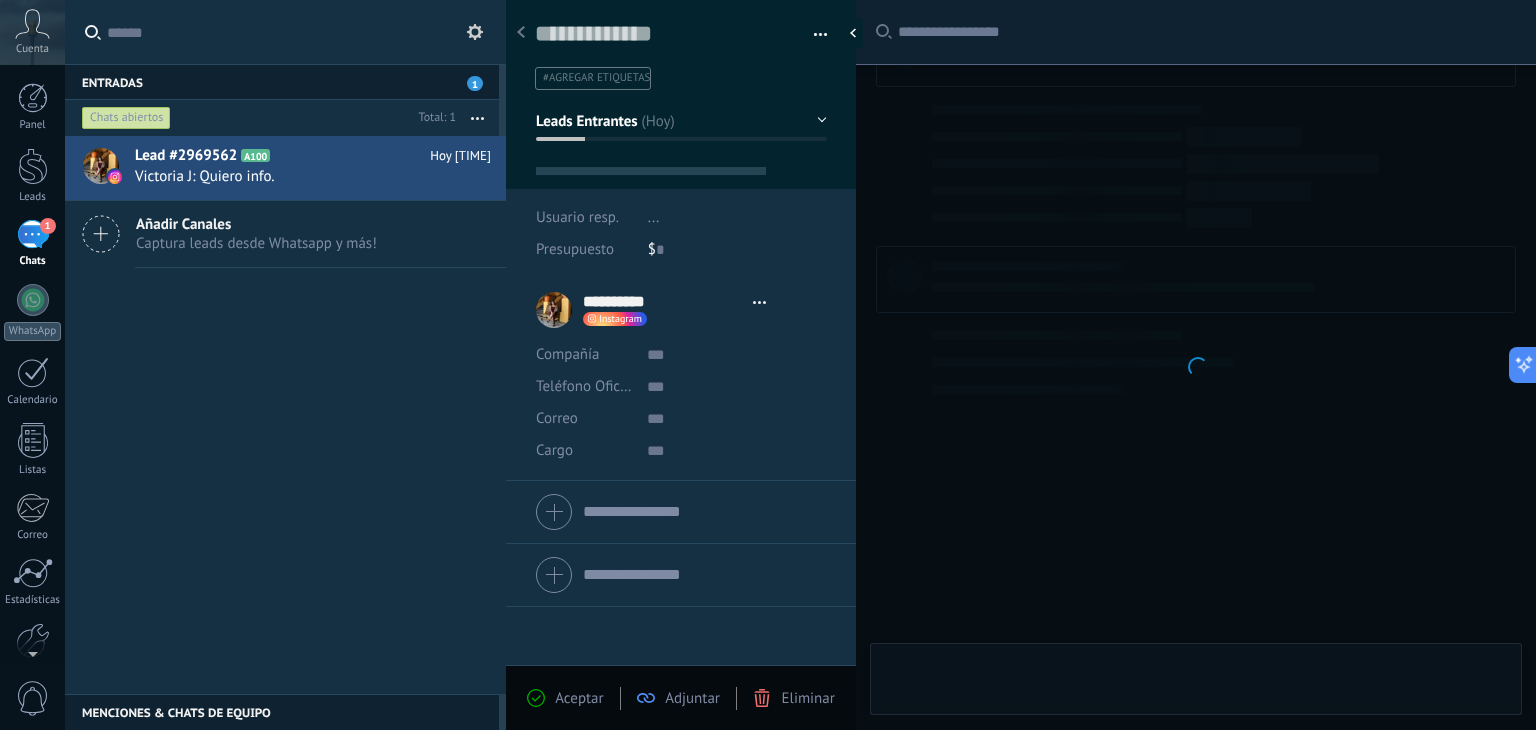 click at bounding box center (1196, 365) 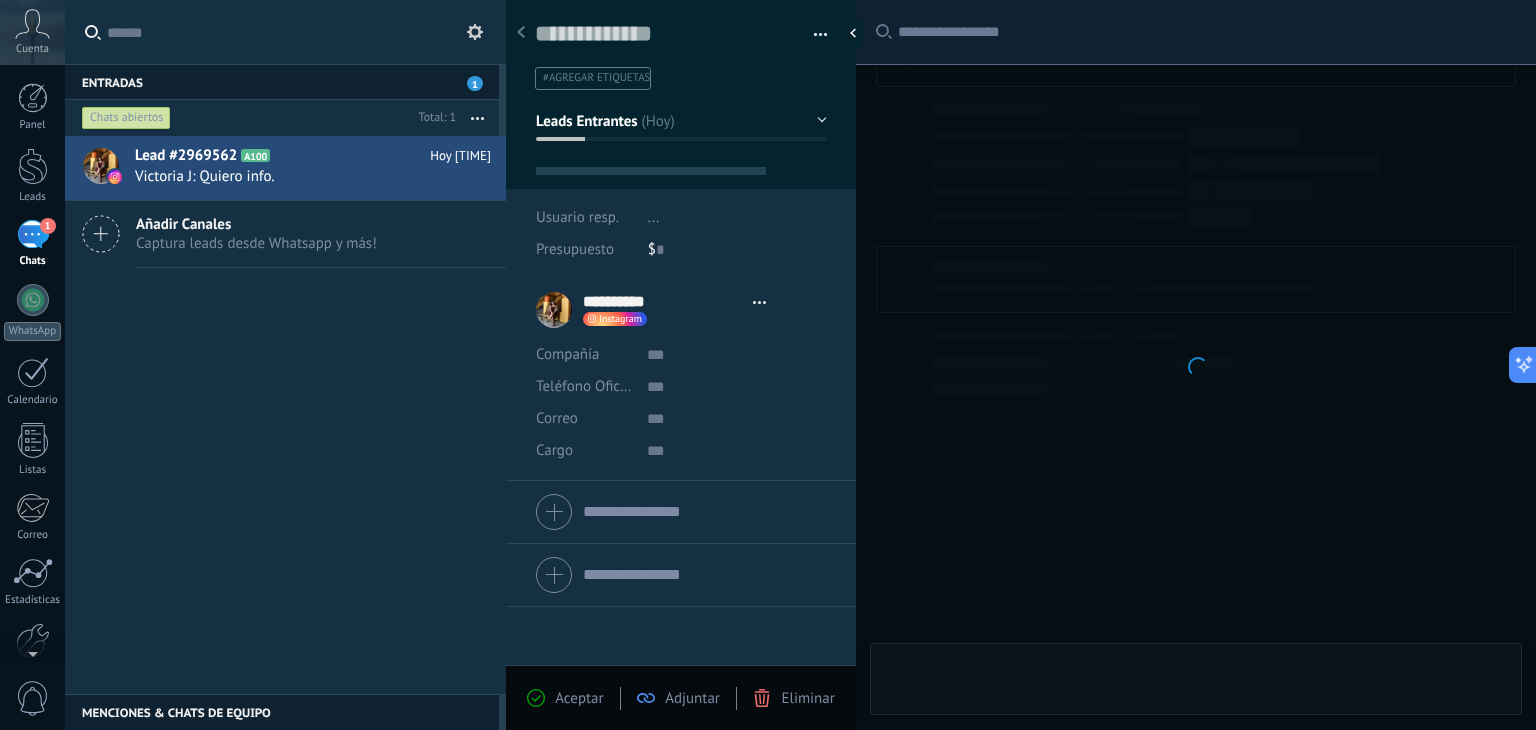click at bounding box center [1196, 365] 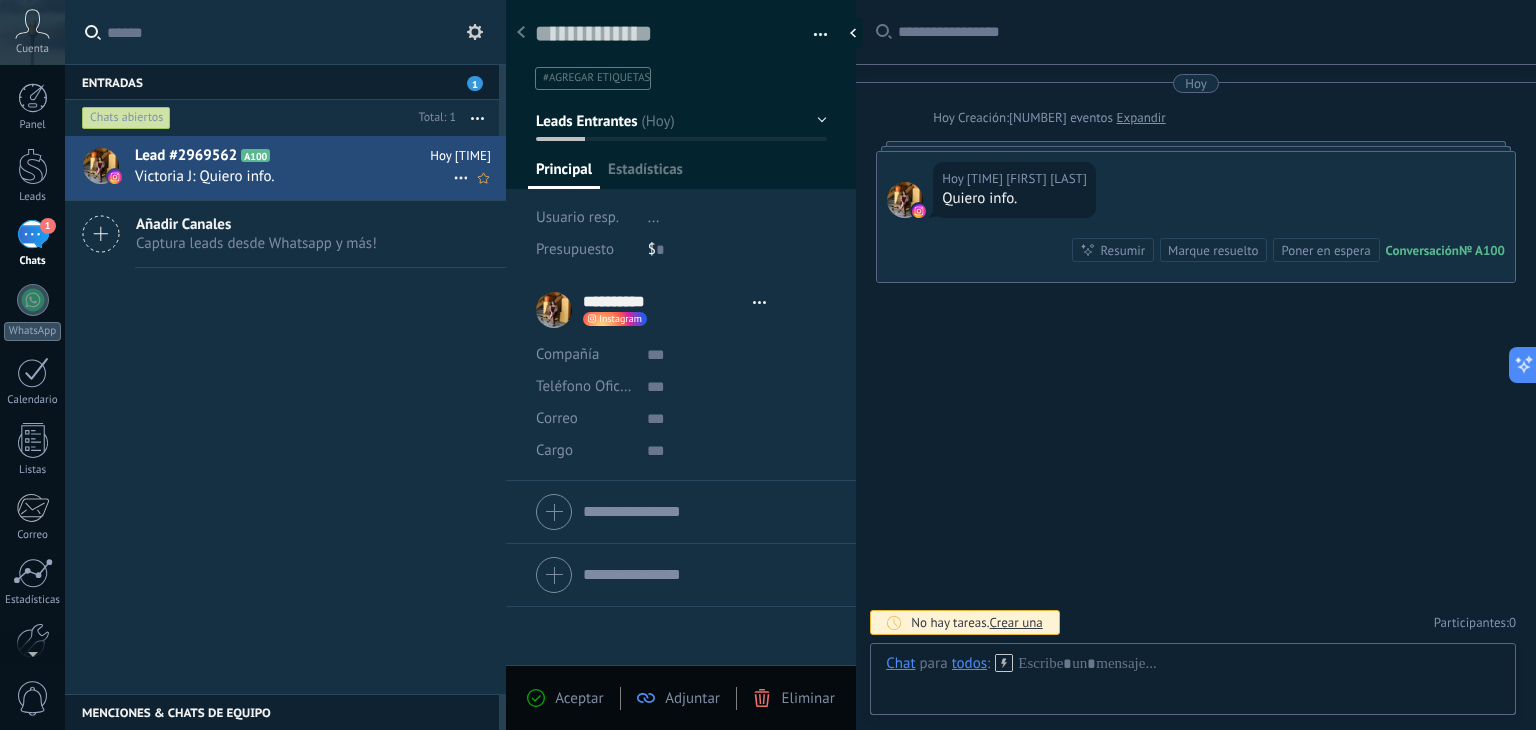 click at bounding box center (286, 156) 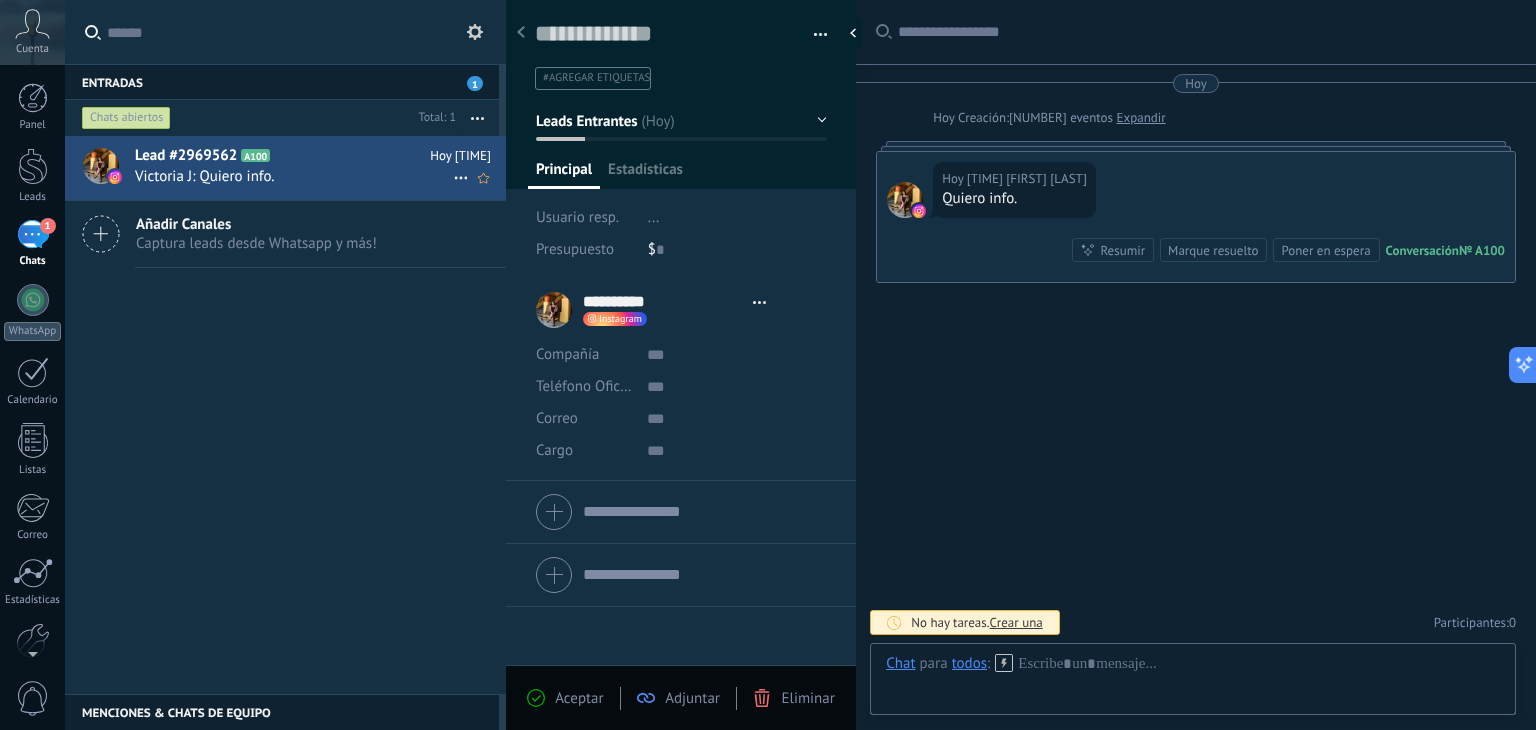 scroll, scrollTop: 29, scrollLeft: 0, axis: vertical 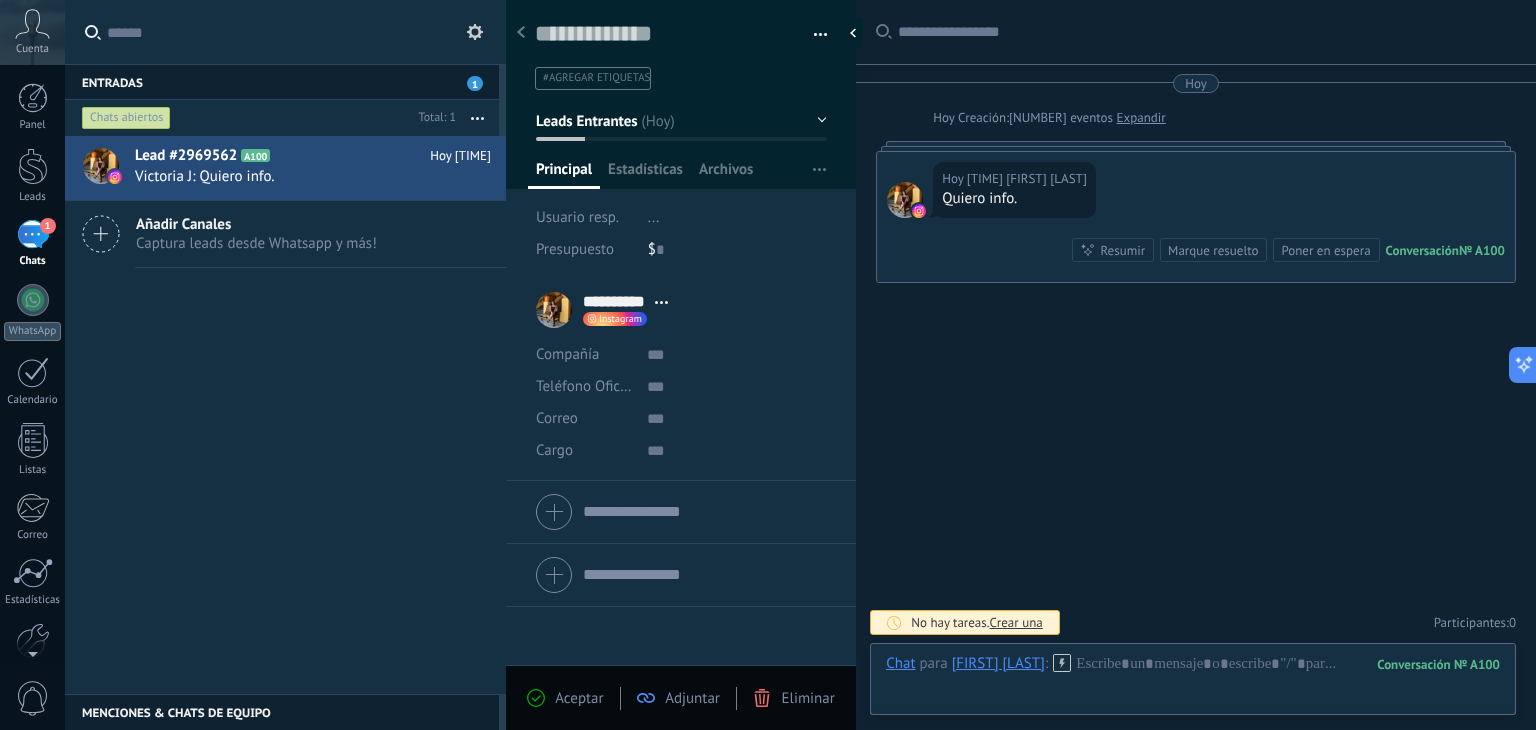 click on "Buscar Carga más Hoy Hoy Creación: 2 eventos Expandir Hoy 17:55 [FIRST] [LAST] Quiero info. Conversación № A100 Conversación № A100 Resumir Resumir Marque resuelto Poner en espera Hoy 17:55 [FIRST] [LAST]: Quiero info. Conversación № A100 No hay tareas. Crear una Participantes: 0 Agregar usuario Bots: 0" at bounding box center (1196, 365) 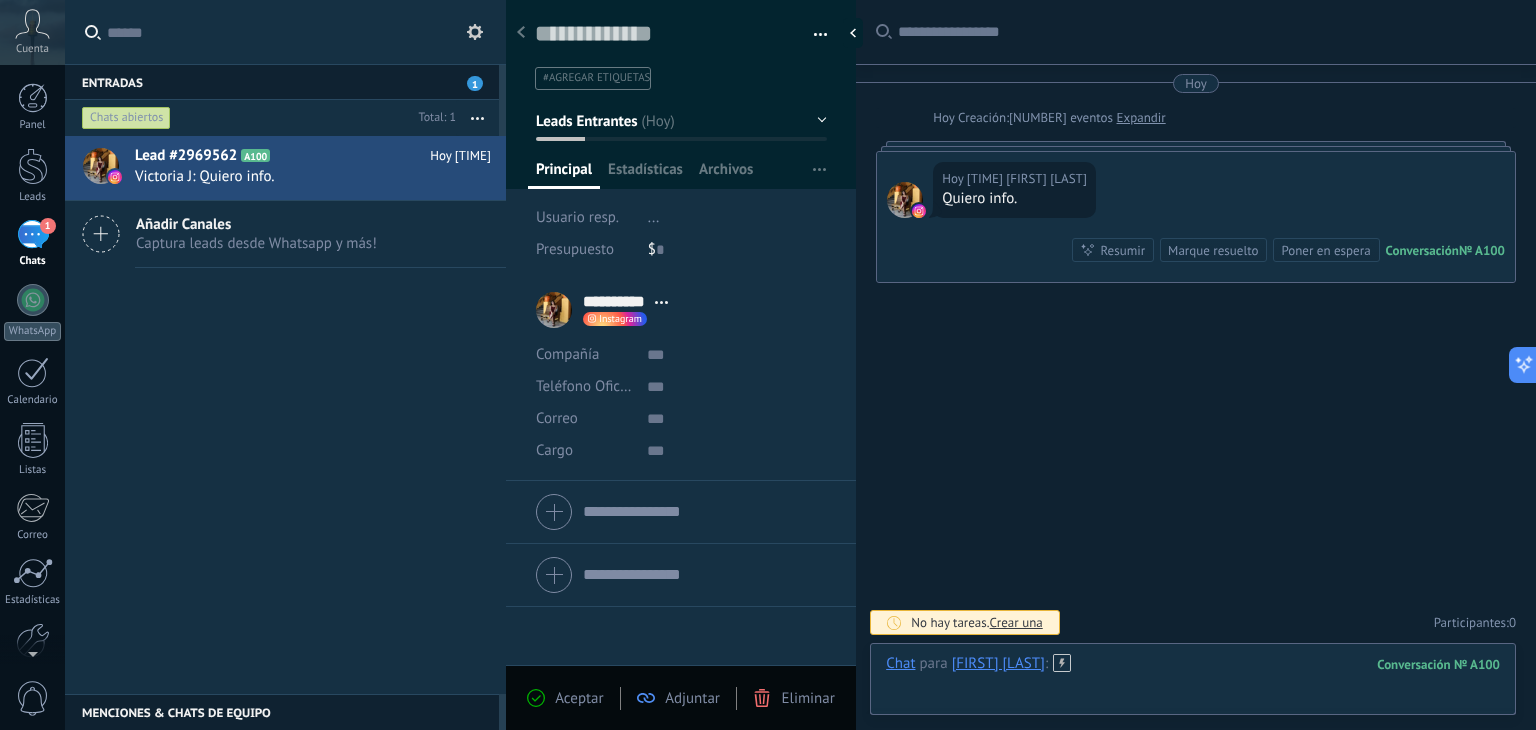 click at bounding box center (1193, 684) 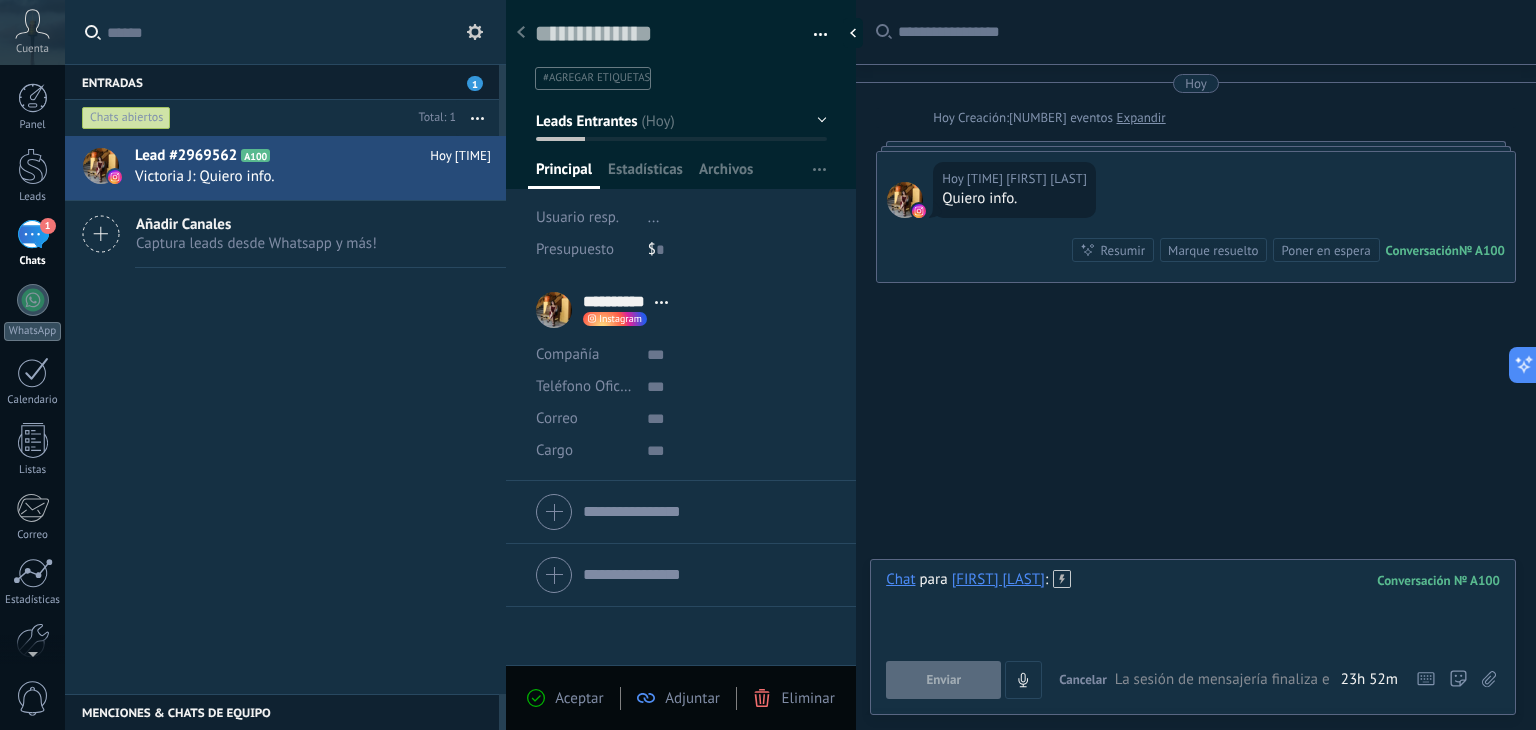 click at bounding box center (1193, 608) 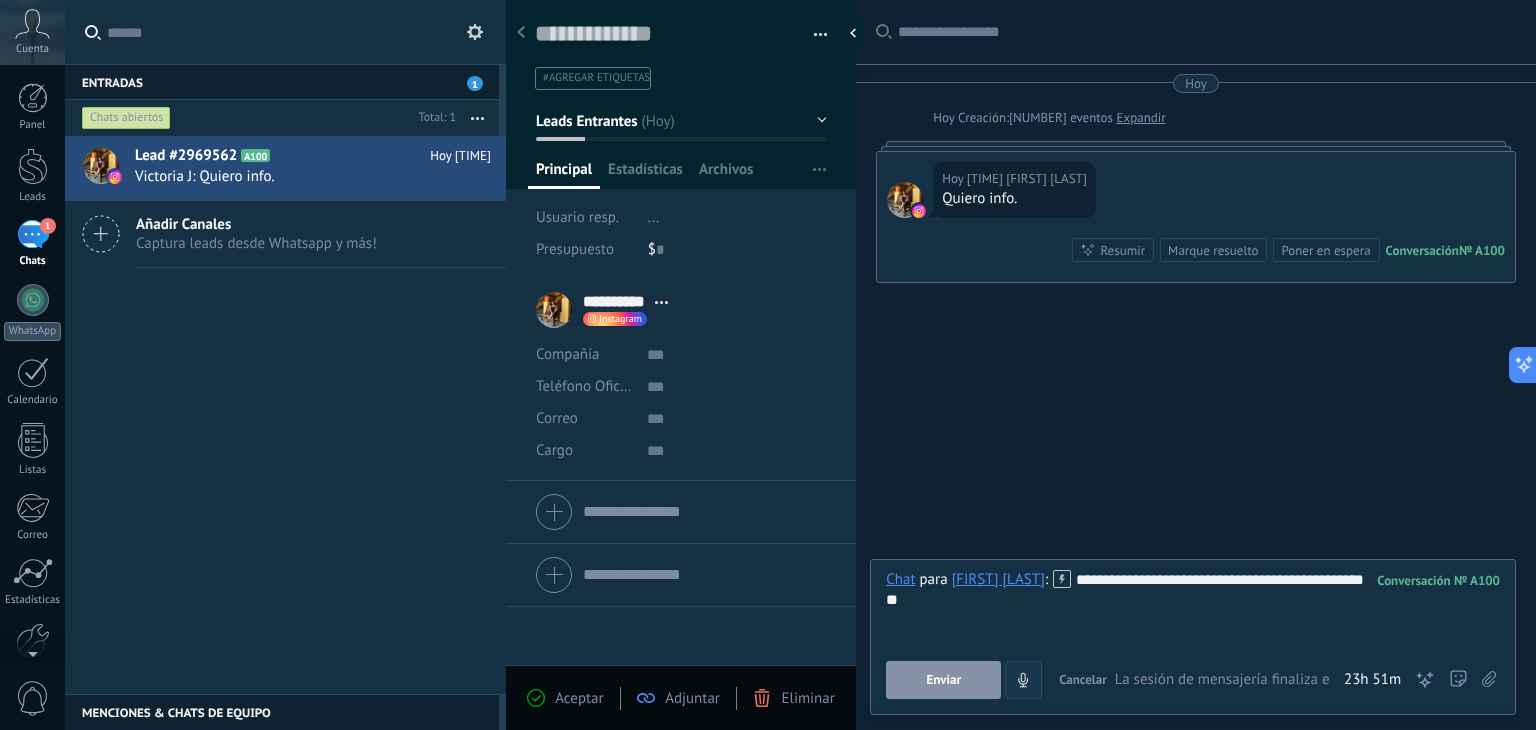 click on "Enviar" at bounding box center (943, 680) 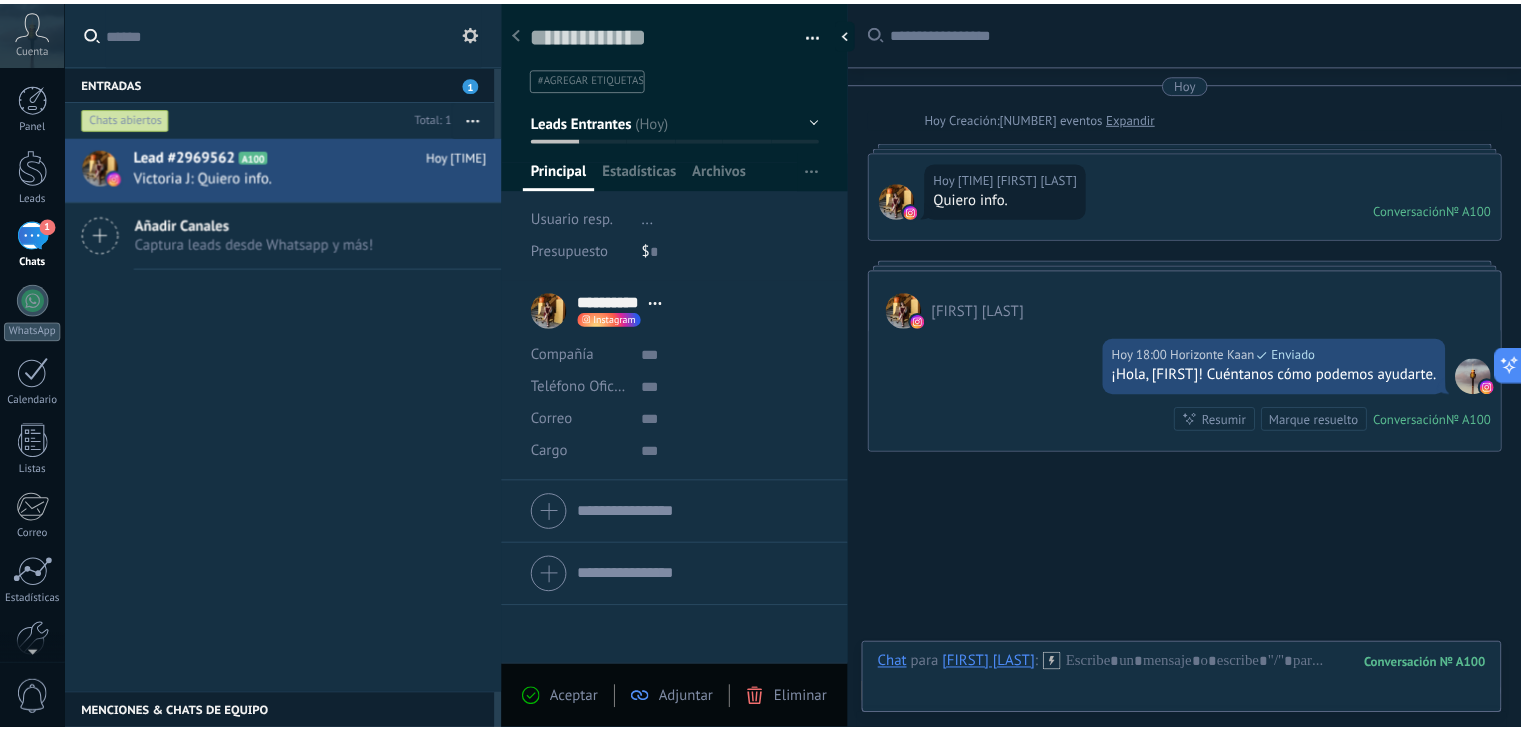 scroll, scrollTop: 68, scrollLeft: 0, axis: vertical 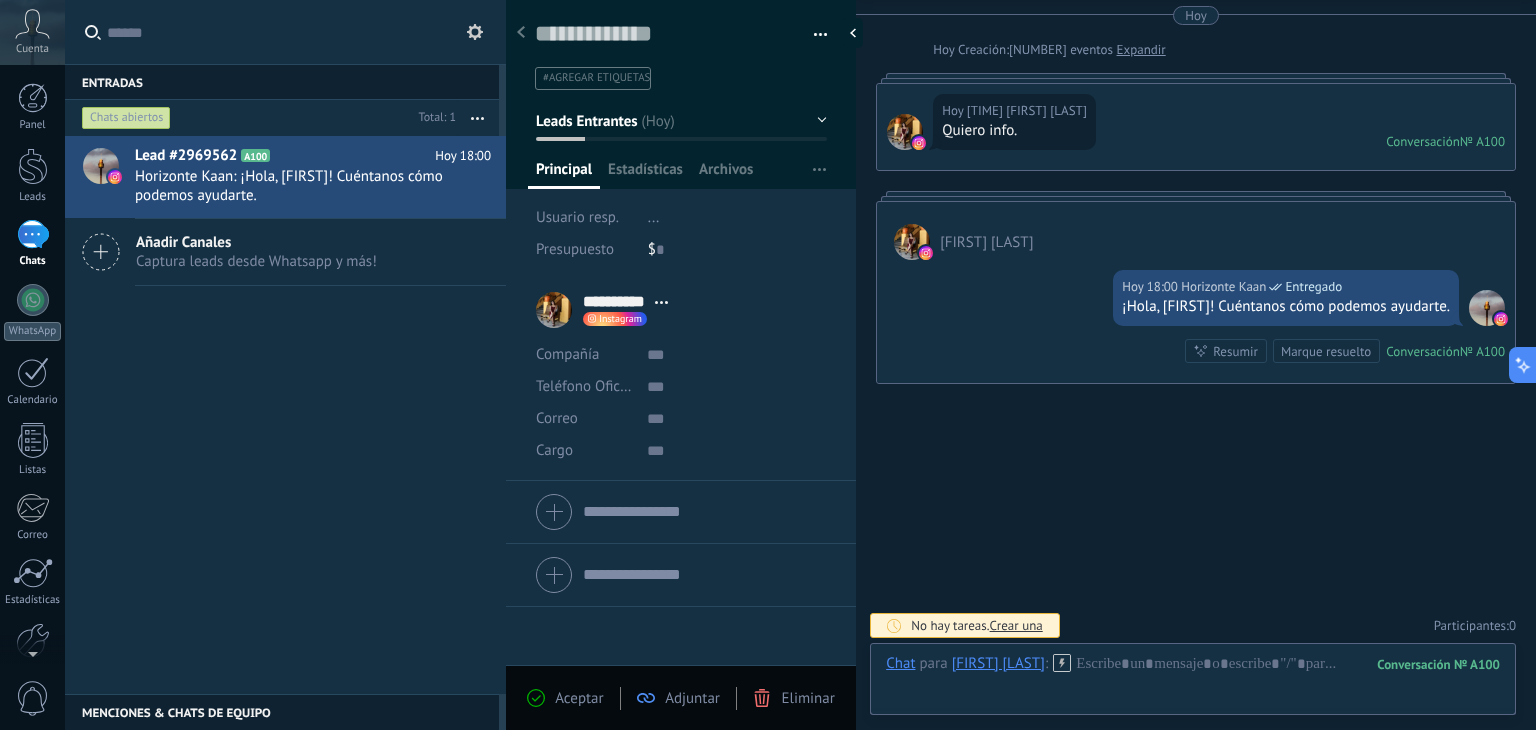 click at bounding box center (1487, 308) 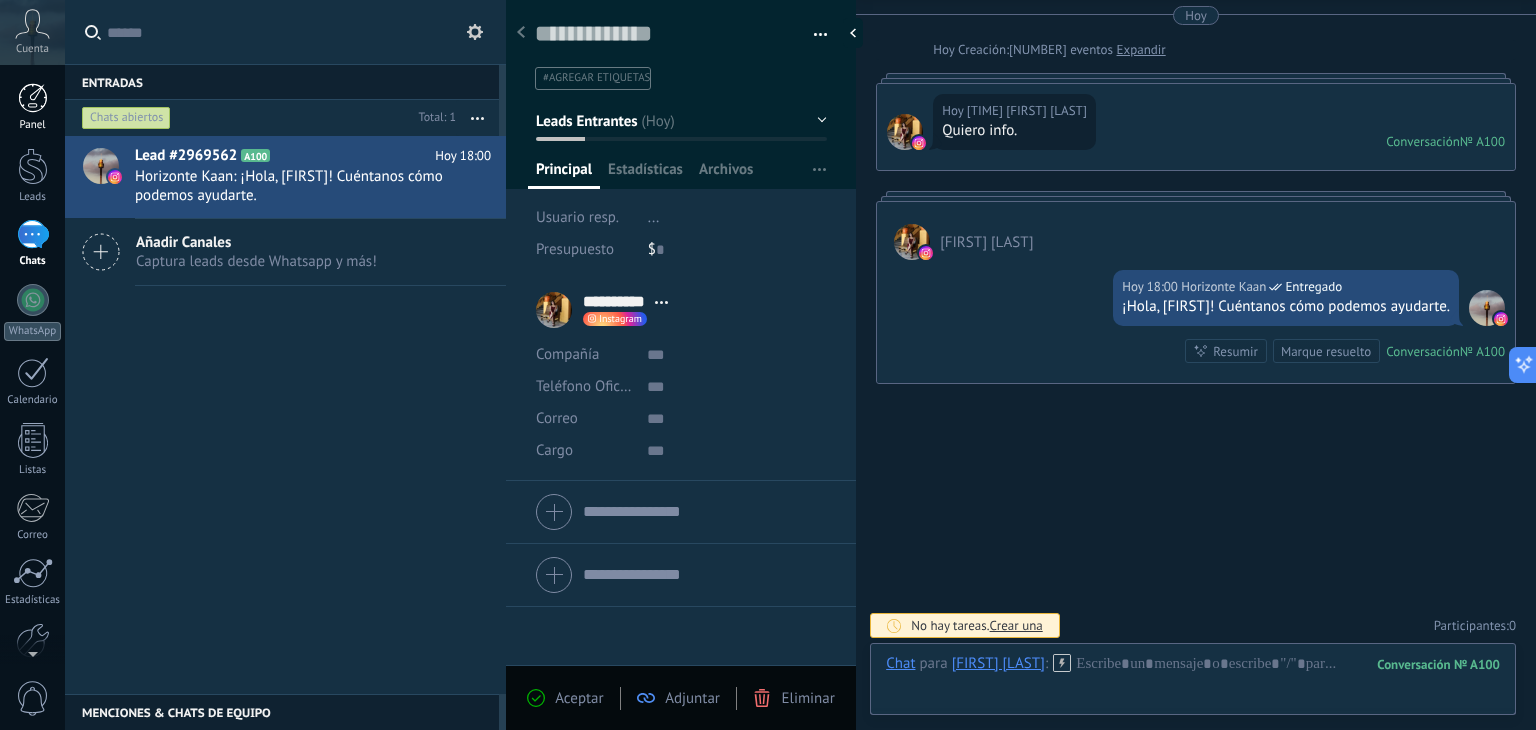 click at bounding box center (33, 98) 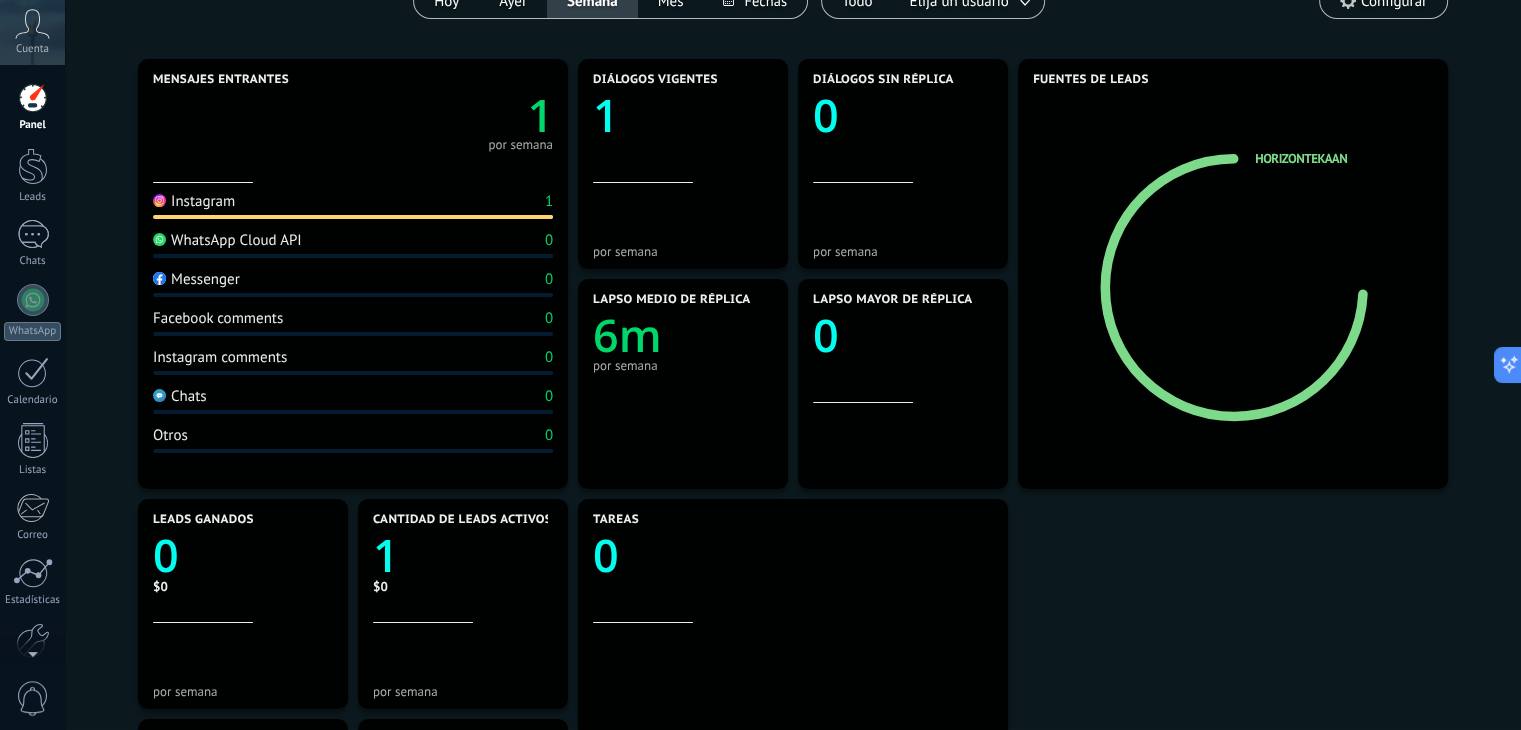 scroll, scrollTop: 0, scrollLeft: 0, axis: both 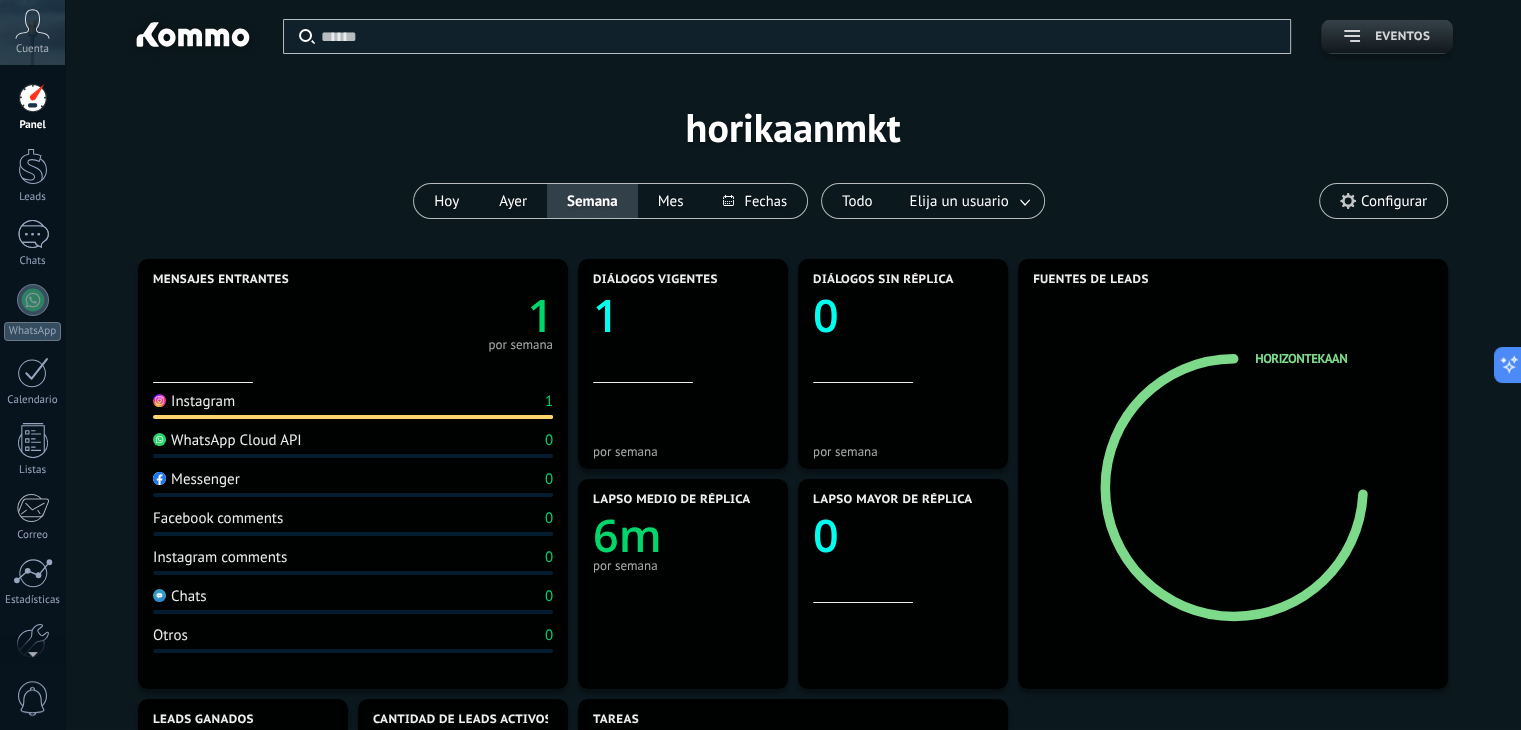 click on "Eventos" at bounding box center (1402, 37) 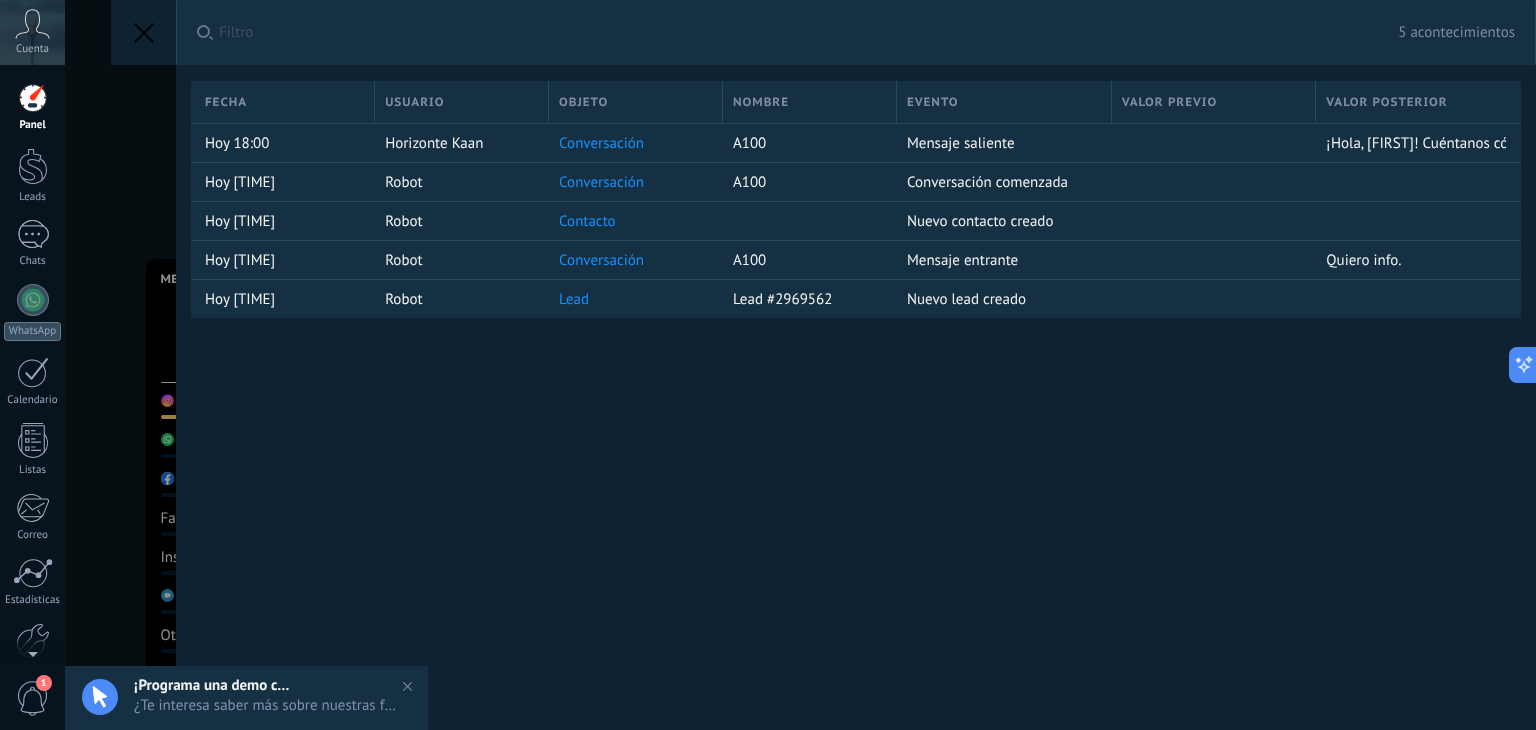 click on "¿Te interesa saber más sobre nuestras funciones? Programa una demo hoy mismo!" at bounding box center [266, 705] 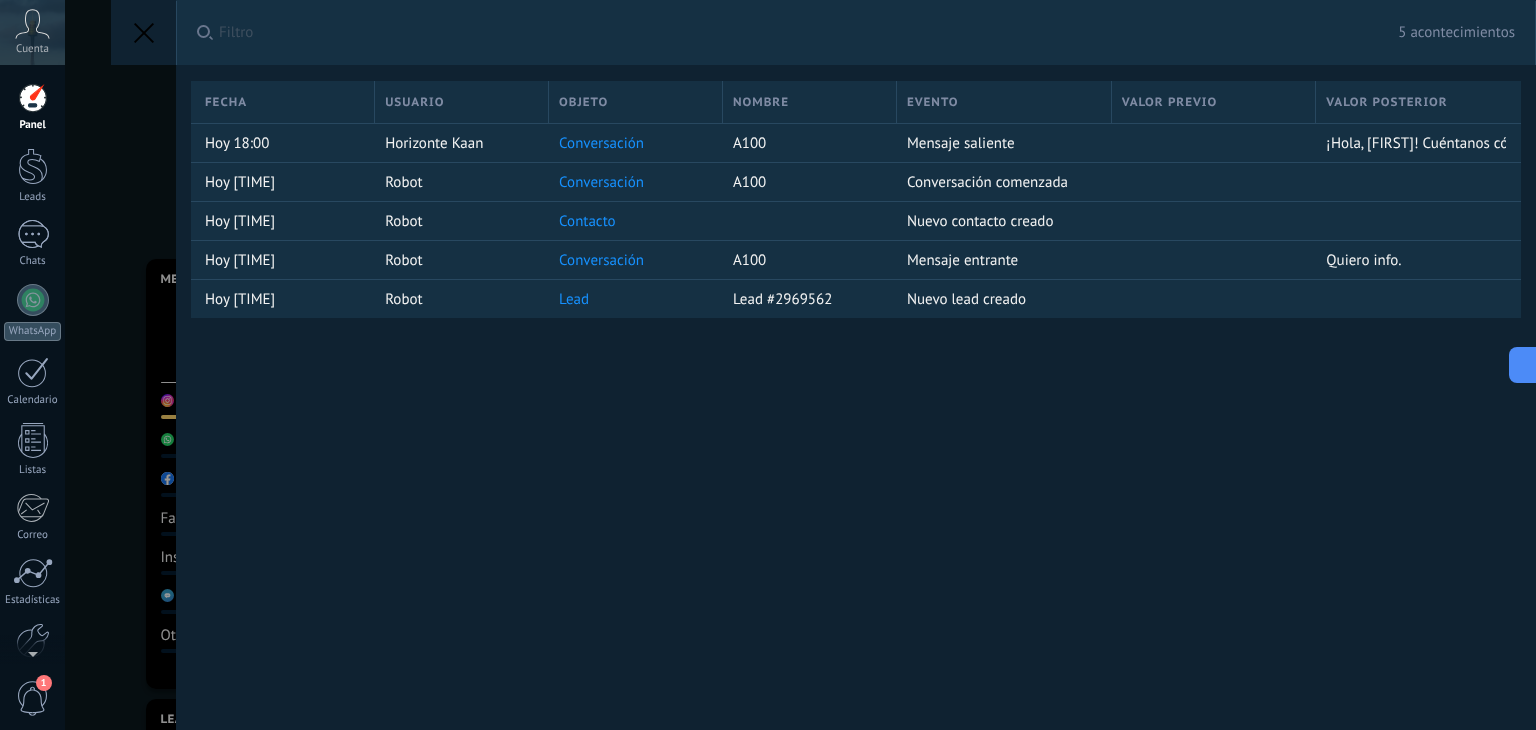 click on "Aplicar Filtro [NUMBER]  acontecimientos Todos los eventos Mis eventos Eventos de hoy Eventos de ayer Eventos del mes pasado Guardar Todo el tiempo Todo el tiempo Hoy Ayer Últimos  ** [NUMBER]  dias Esta semana La última semana Este mes El mes pasado Este trimestre Este año Seleccionar todo Leads Contactos Conversaciones Todo objetos Tipos de eventos Seleccionar todo Limpiar Nuevo contacto creado Contacto vinculado Mensaje entrante Mensaje saliente Nuevo lead creado Lead vinculado Conversación comenzada OK Cancelar Aplicar Restablecer Fecha Usuario Objeto Nombre Evento Valor previo Valor posterior Hoy [TIME] [NAME] Conversación A100 Mensaje saliente   ¡Hola, [NAME]! Cuéntanos cómo podemos ayudarte.  Hoy [TIME] Robot Conversación A100 Conversación comenzada     Hoy [TIME] Robot Contacto   Nuevo contacto creado     Hoy [TIME] Robot Conversación A100 Mensaje entrante   Quiero info.  Hoy [TIME] Robot Lead Lead #[NUMBER] Nuevo lead creado     Lamentablemente, no hay elementos con estos parámetros." at bounding box center [800, 365] 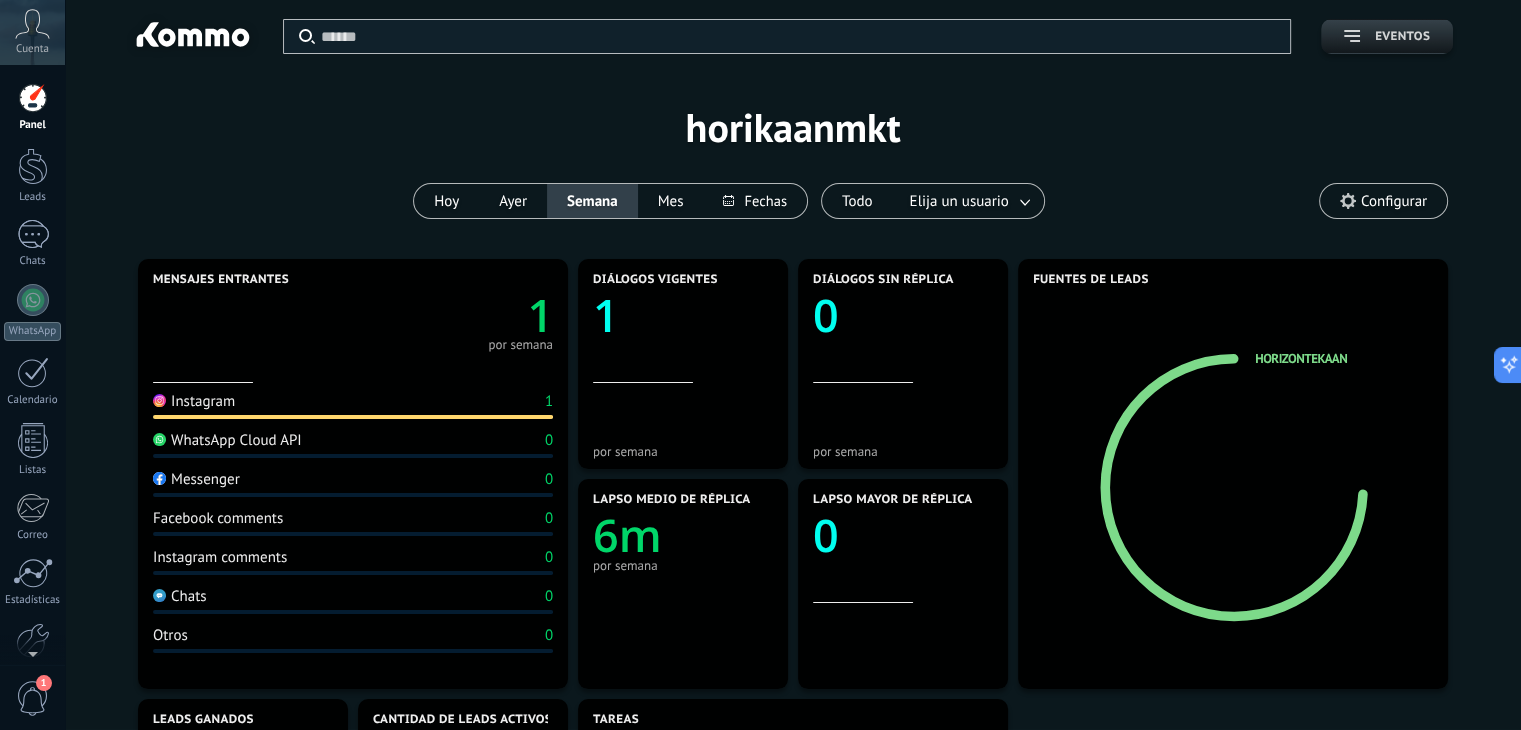 click on "Eventos" at bounding box center (1402, 37) 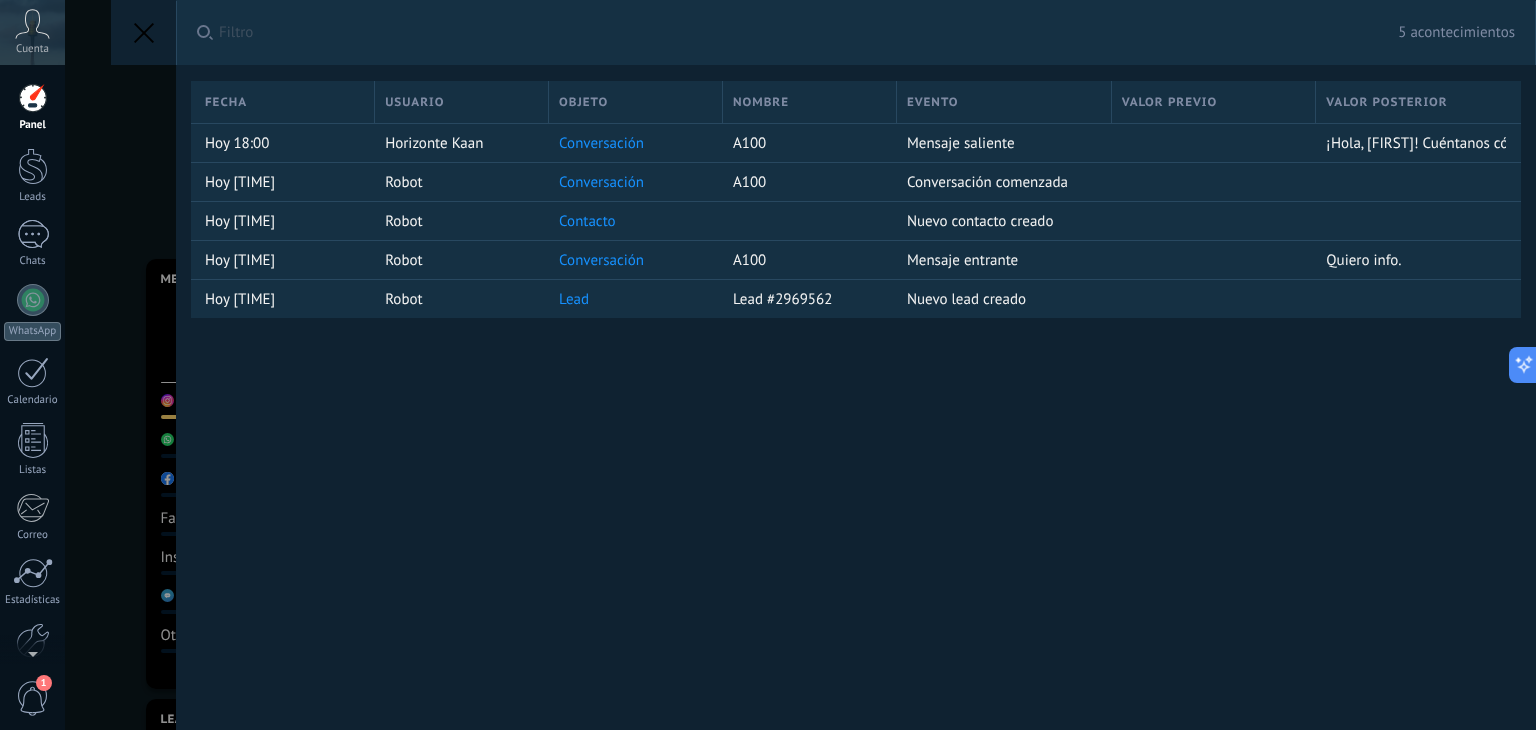 click on "Aplicar Filtro [NUMBER]  acontecimientos Todos los eventos Mis eventos Eventos de hoy Eventos de ayer Eventos del mes pasado Guardar Todo el tiempo Todo el tiempo Hoy Ayer Últimos  ** [NUMBER]  dias Esta semana La última semana Este mes El mes pasado Este trimestre Este año Seleccionar todo Leads Contactos Conversaciones Todo objetos Tipos de eventos Seleccionar todo Limpiar Nuevo contacto creado Contacto vinculado Mensaje entrante Mensaje saliente Nuevo lead creado Lead vinculado Conversación comenzada OK Cancelar Aplicar Restablecer Fecha Usuario Objeto Nombre Evento Valor previo Valor posterior Hoy [TIME] [NAME] Conversación A100 Mensaje saliente   ¡Hola, [NAME]! Cuéntanos cómo podemos ayudarte.  Hoy [TIME] Robot Conversación A100 Conversación comenzada     Hoy [TIME] Robot Contacto   Nuevo contacto creado     Hoy [TIME] Robot Conversación A100 Mensaje entrante   Quiero info.  Hoy [TIME] Robot Lead Lead #[NUMBER] Nuevo lead creado     Lamentablemente, no hay elementos con estos parámetros." at bounding box center (800, 365) 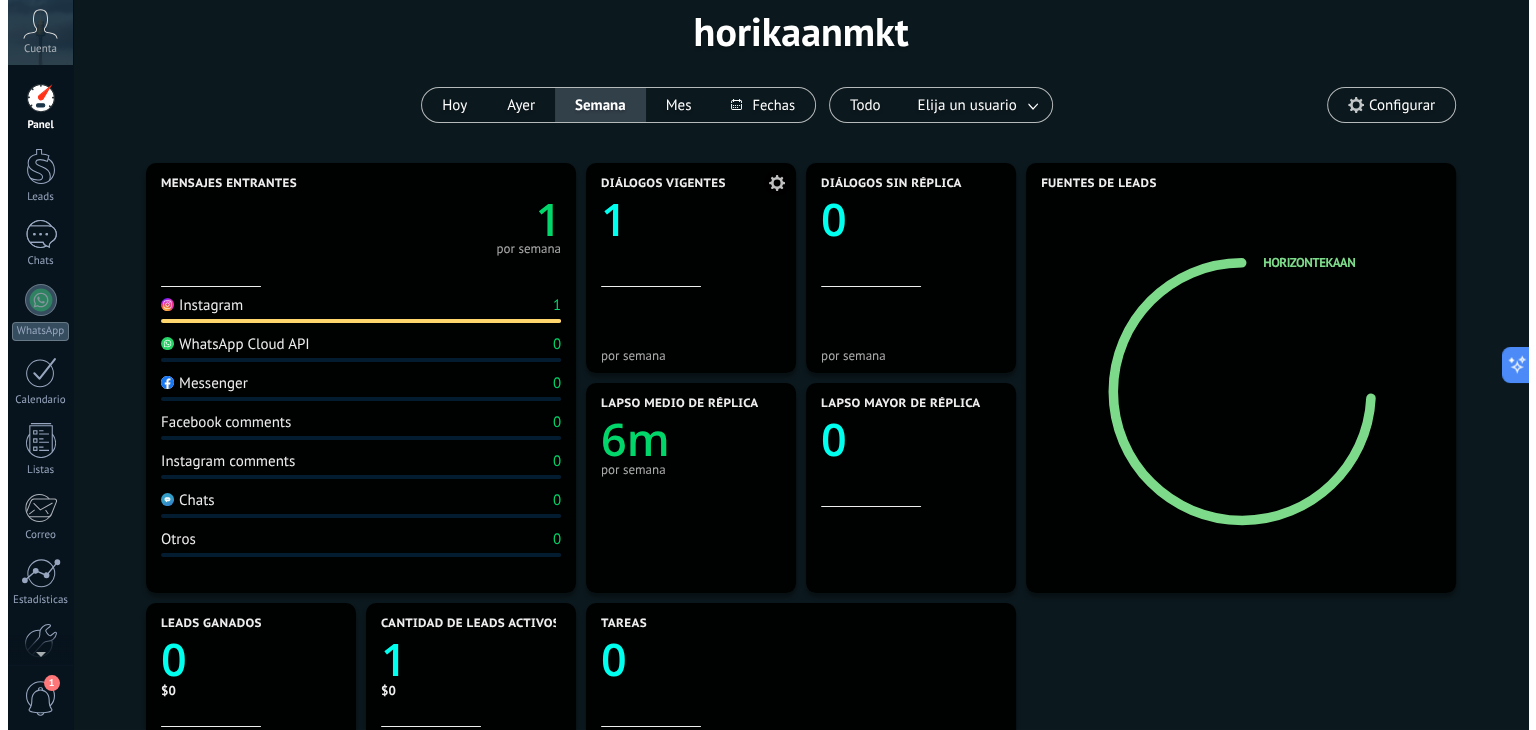 scroll, scrollTop: 0, scrollLeft: 0, axis: both 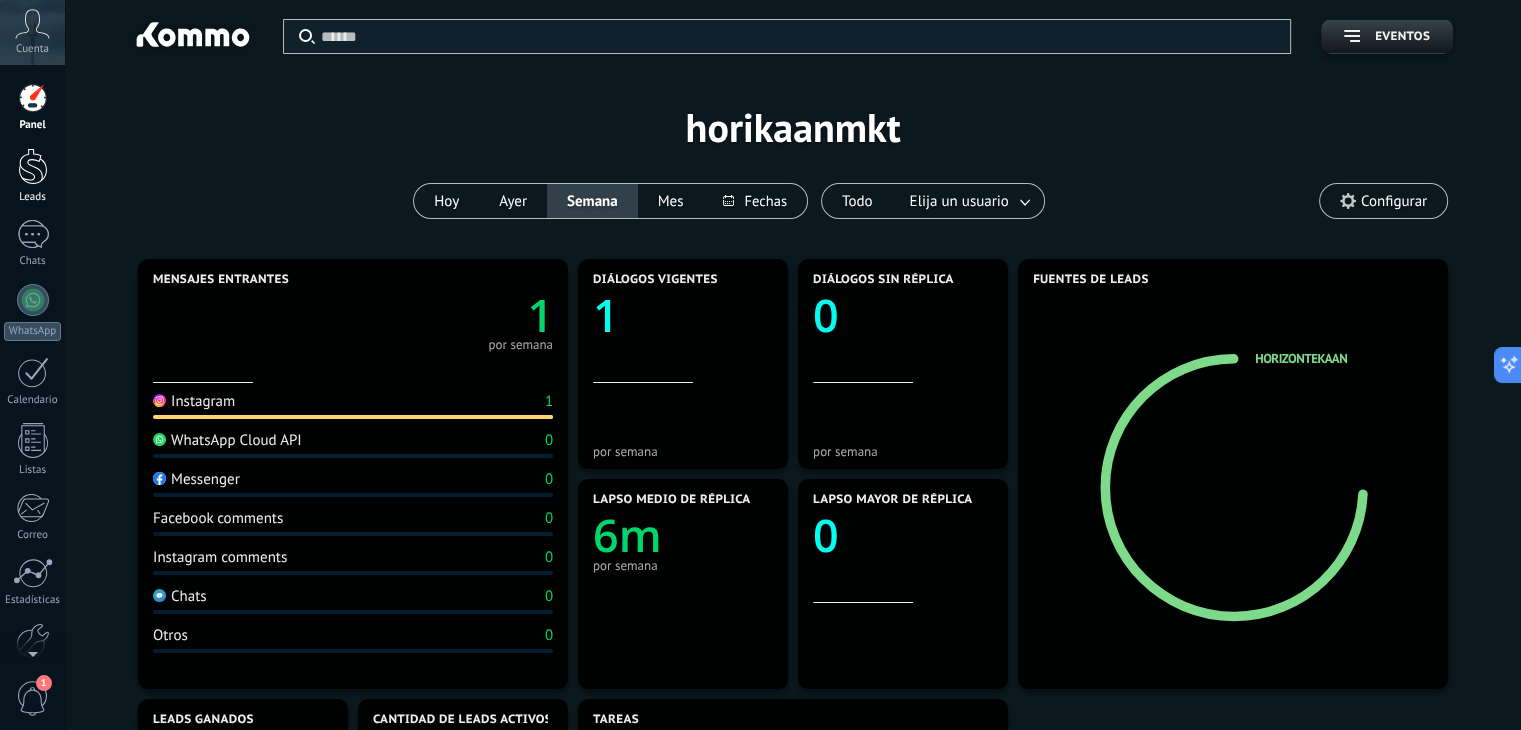 click on "Leads" at bounding box center [32, 176] 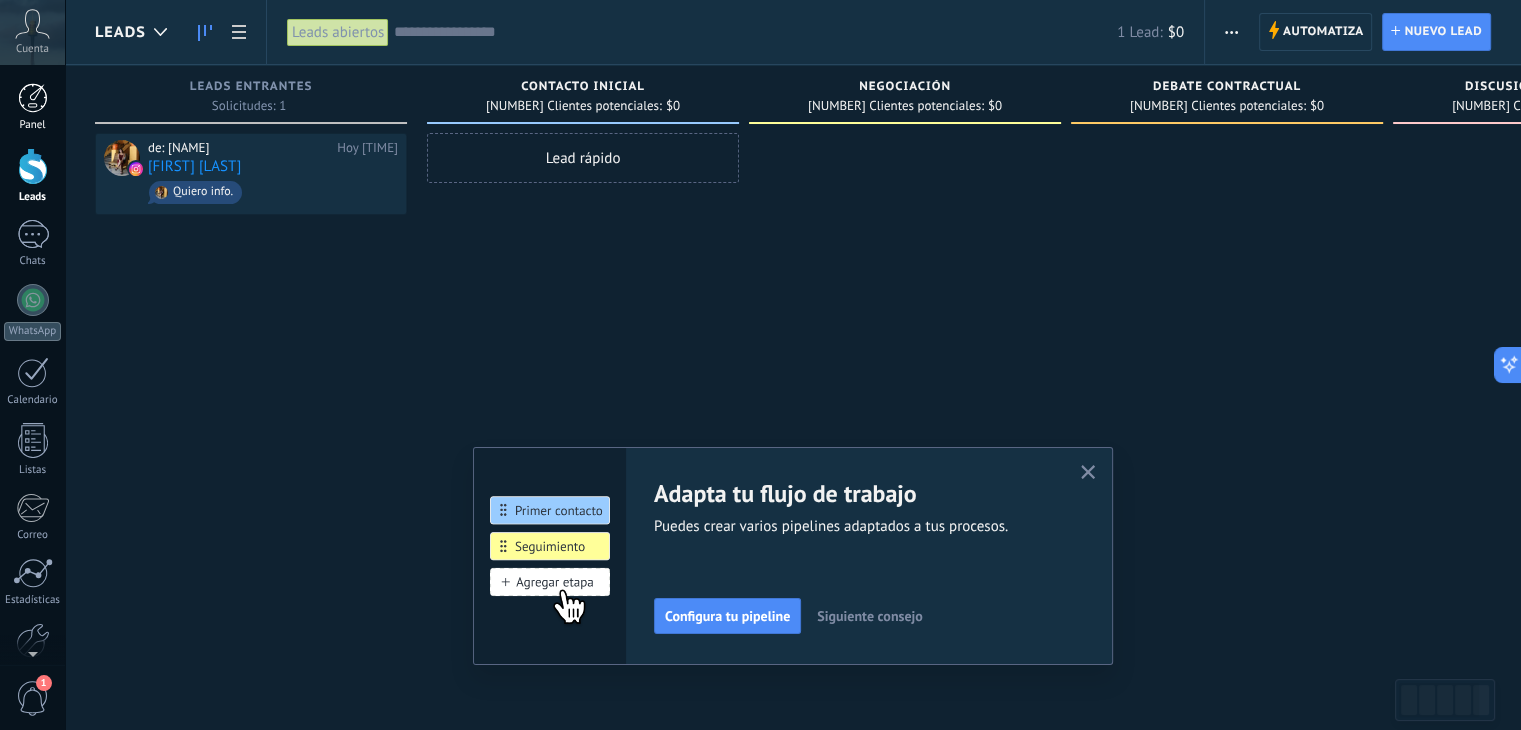 click at bounding box center (33, 98) 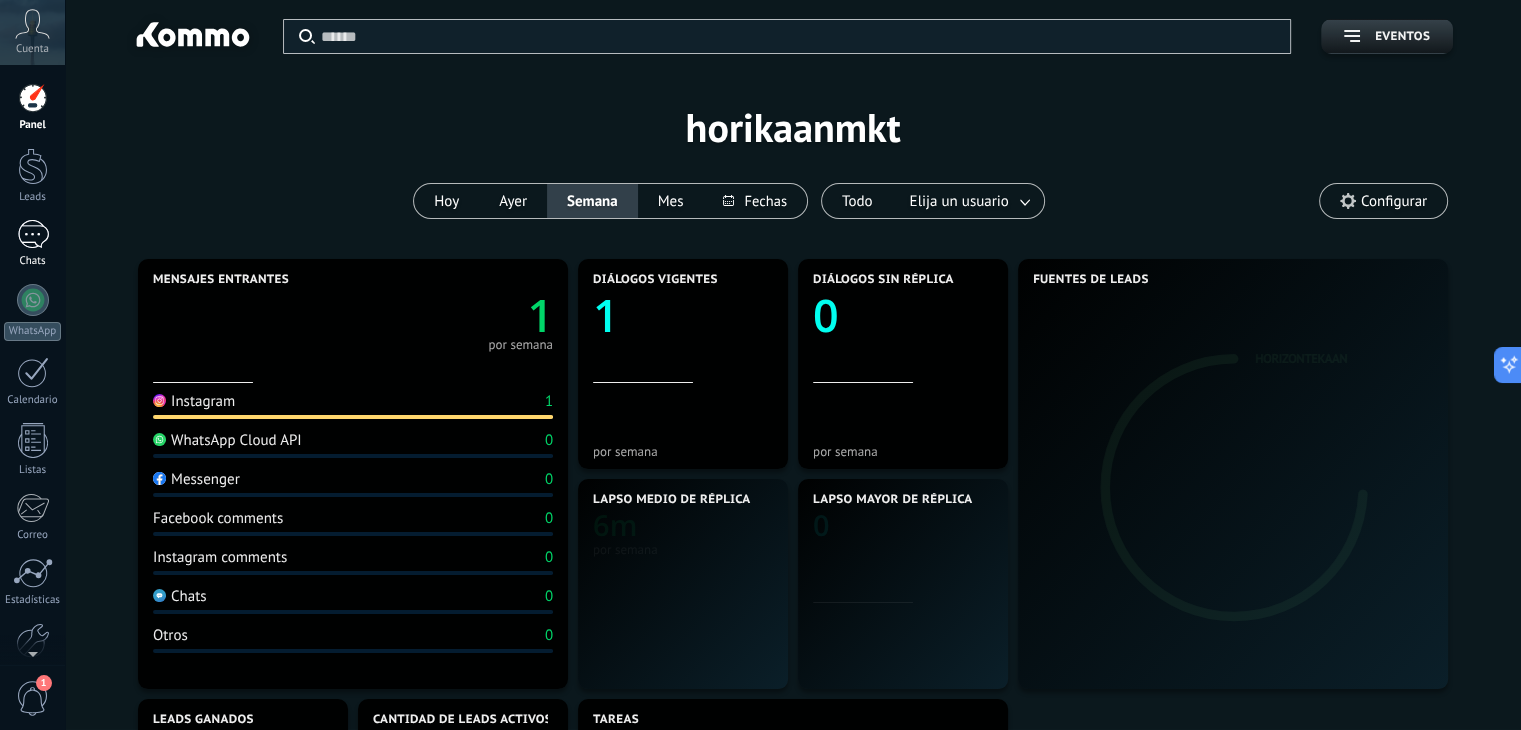 click on "1
Chats" at bounding box center [32, 244] 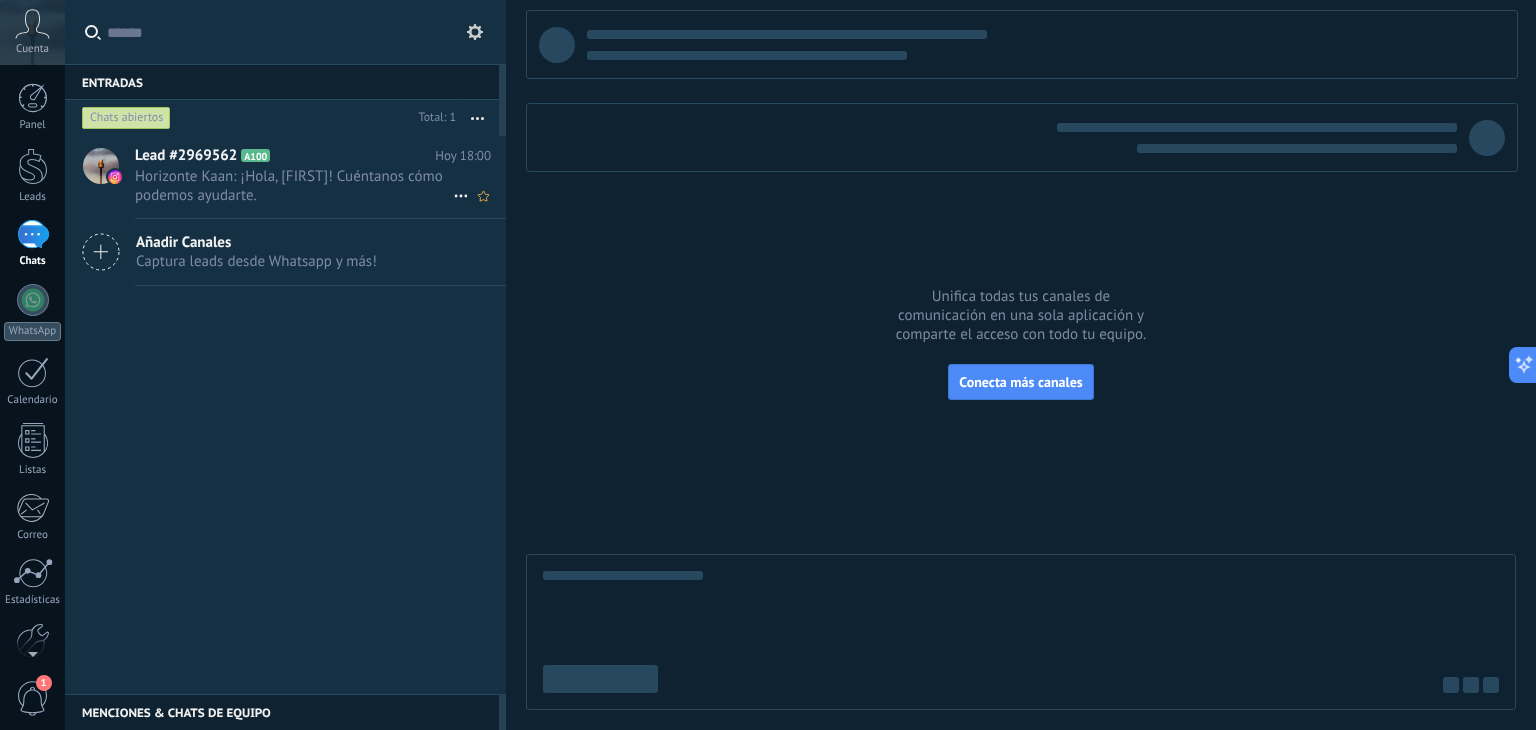 click on "Lead #[NUMBER]
A100
Hoy 18:00
Horizonte Kaan: ¡Hola, Victoria! Cuéntanos cómo podemos ayudarte." at bounding box center (320, 177) 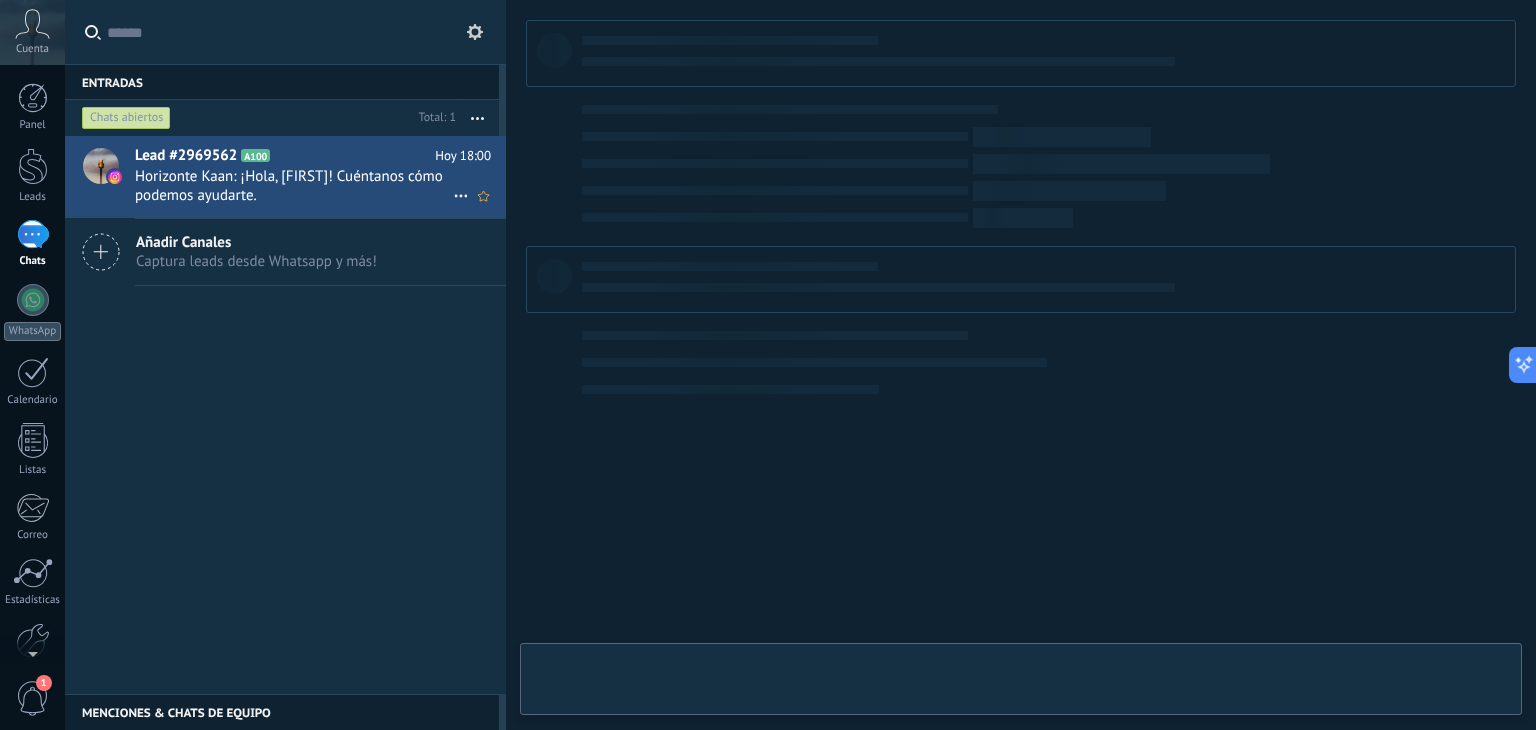 scroll, scrollTop: 29, scrollLeft: 0, axis: vertical 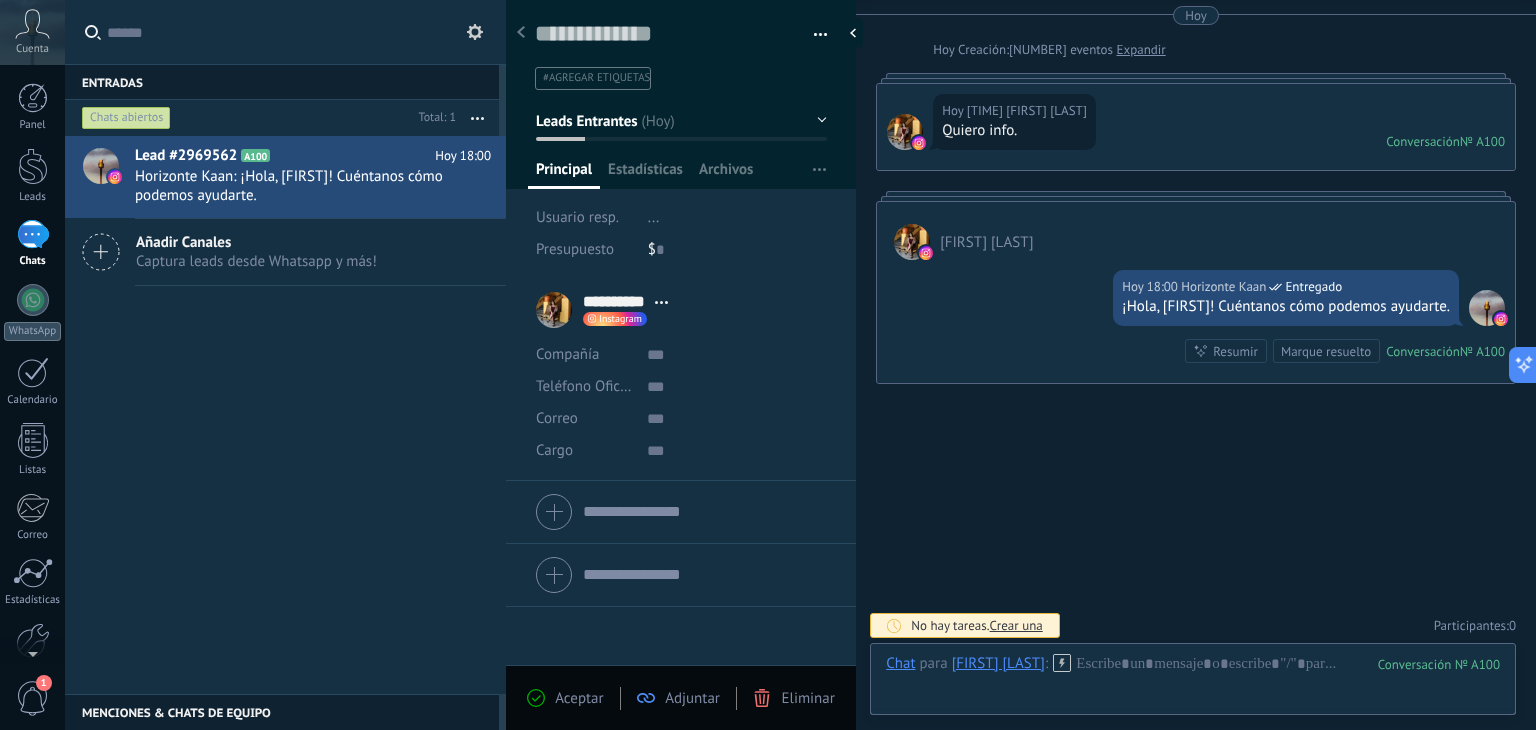 click at bounding box center [919, 143] 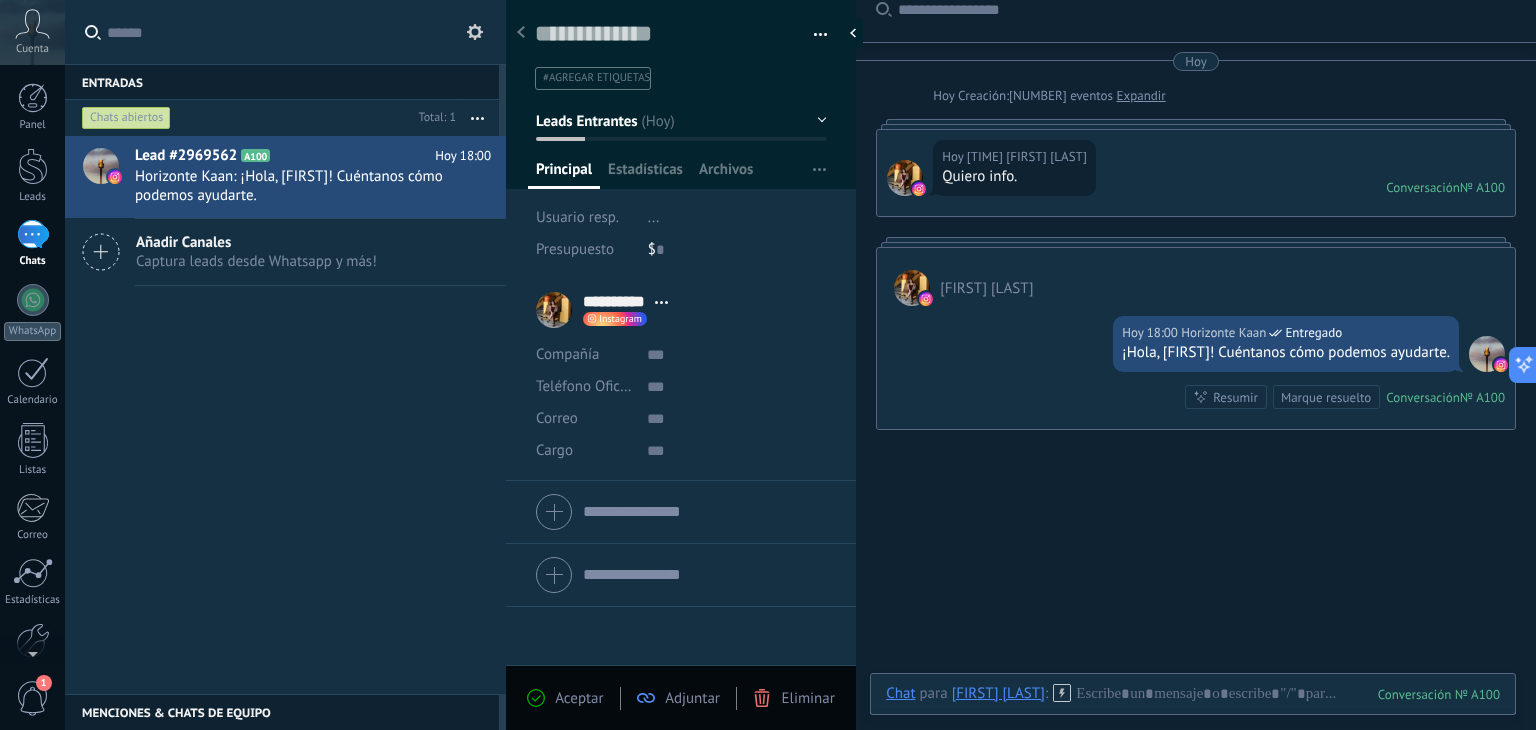 scroll, scrollTop: 0, scrollLeft: 0, axis: both 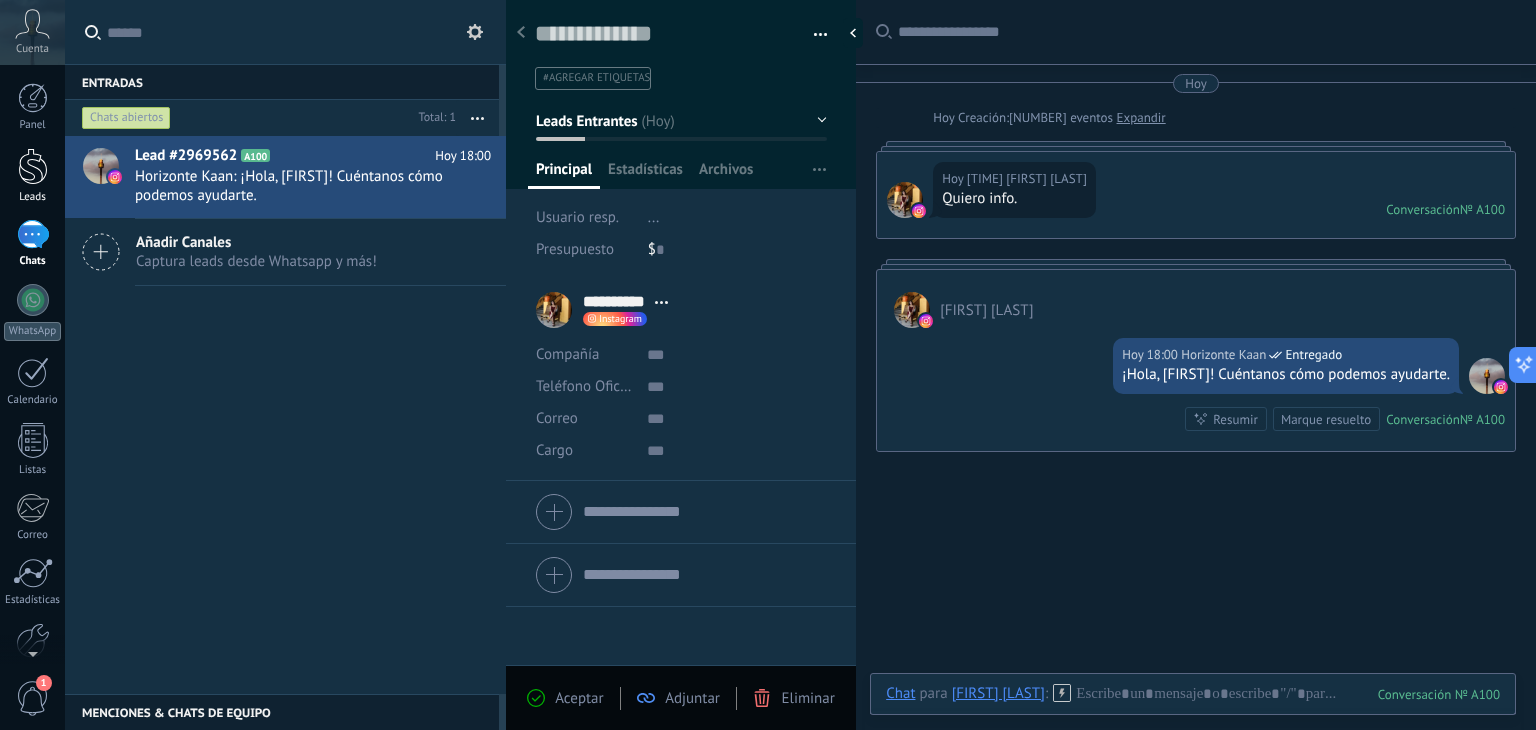 click at bounding box center [33, 166] 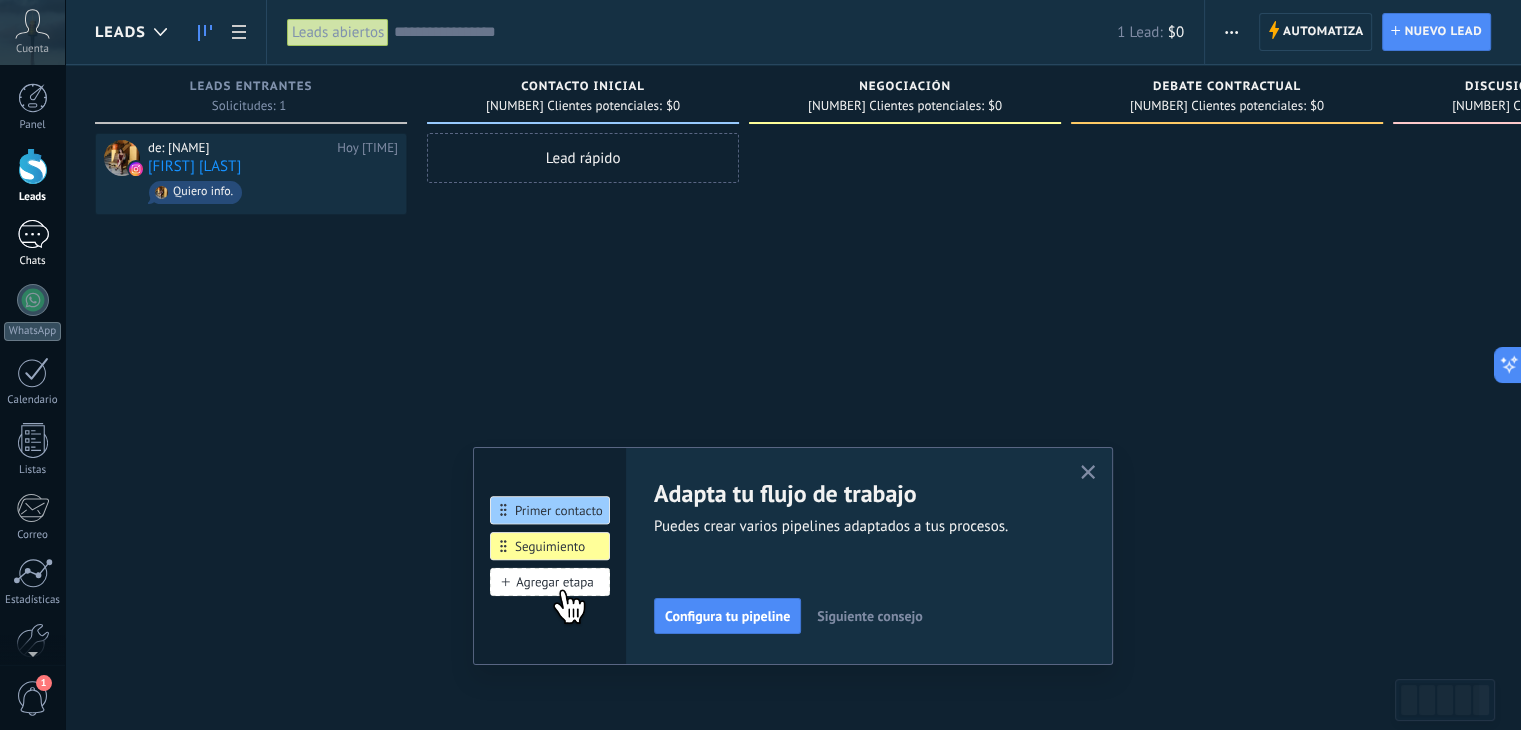 click on "1" at bounding box center [33, 234] 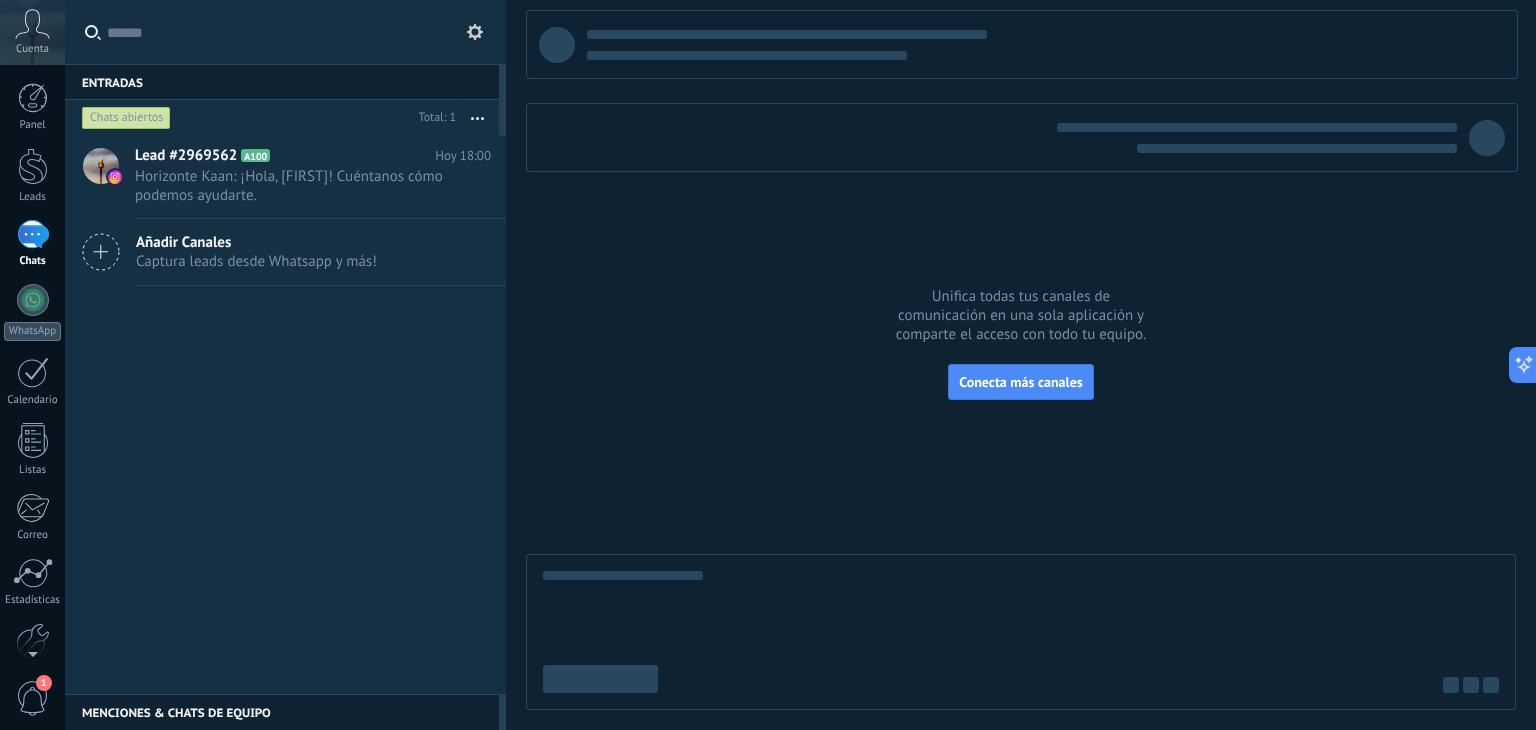 click at bounding box center (475, 32) 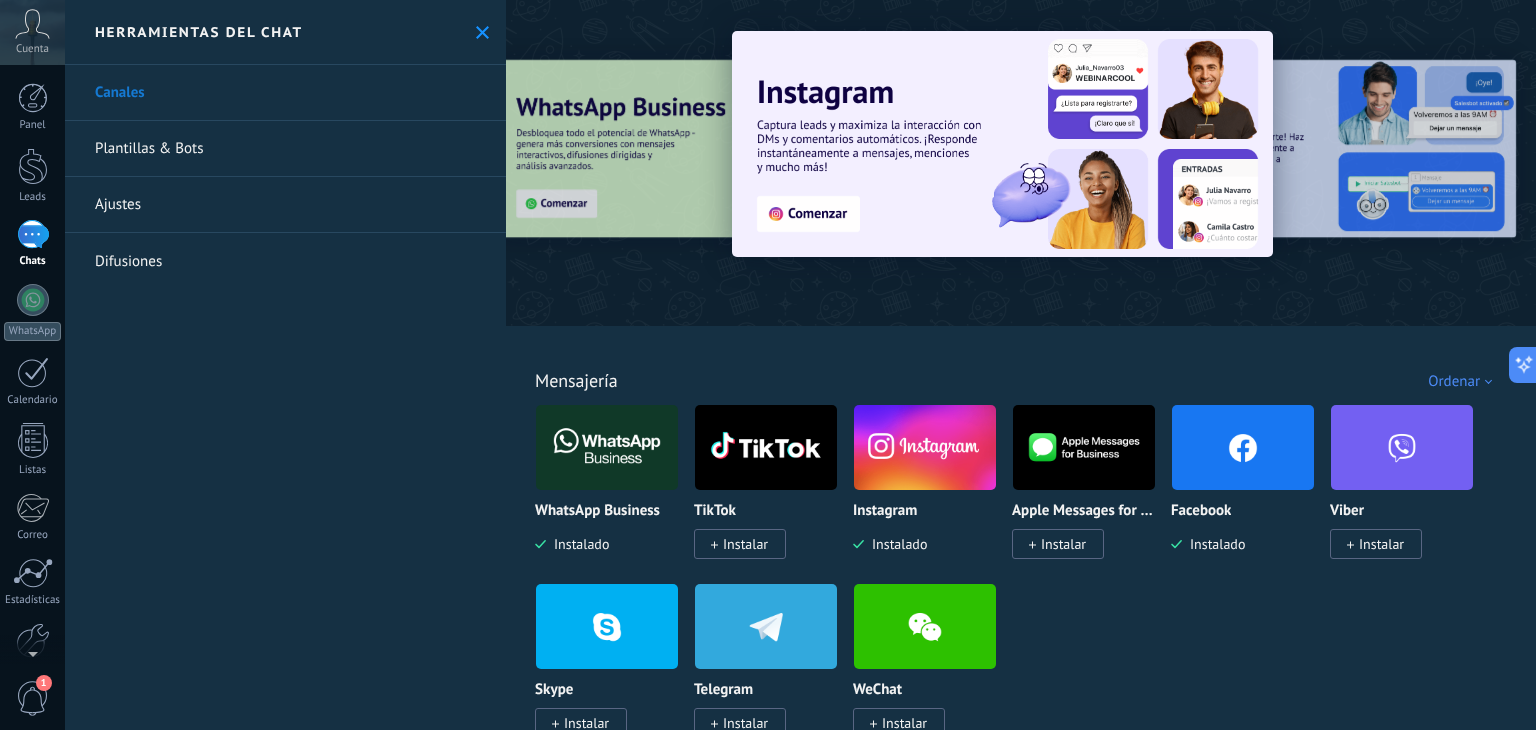 click on "Plantillas & Bots" at bounding box center (285, 149) 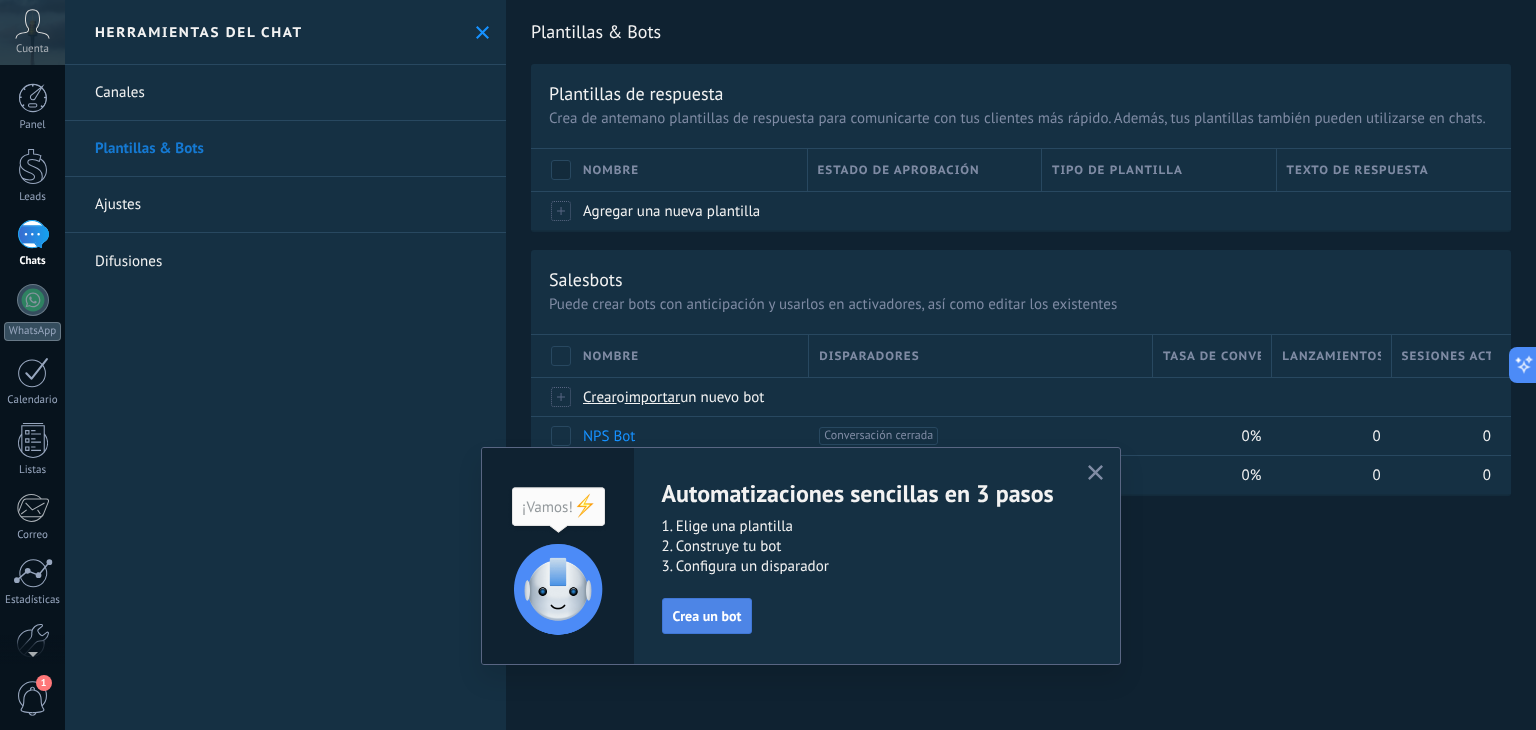 click on "Crea un bot" at bounding box center [707, 616] 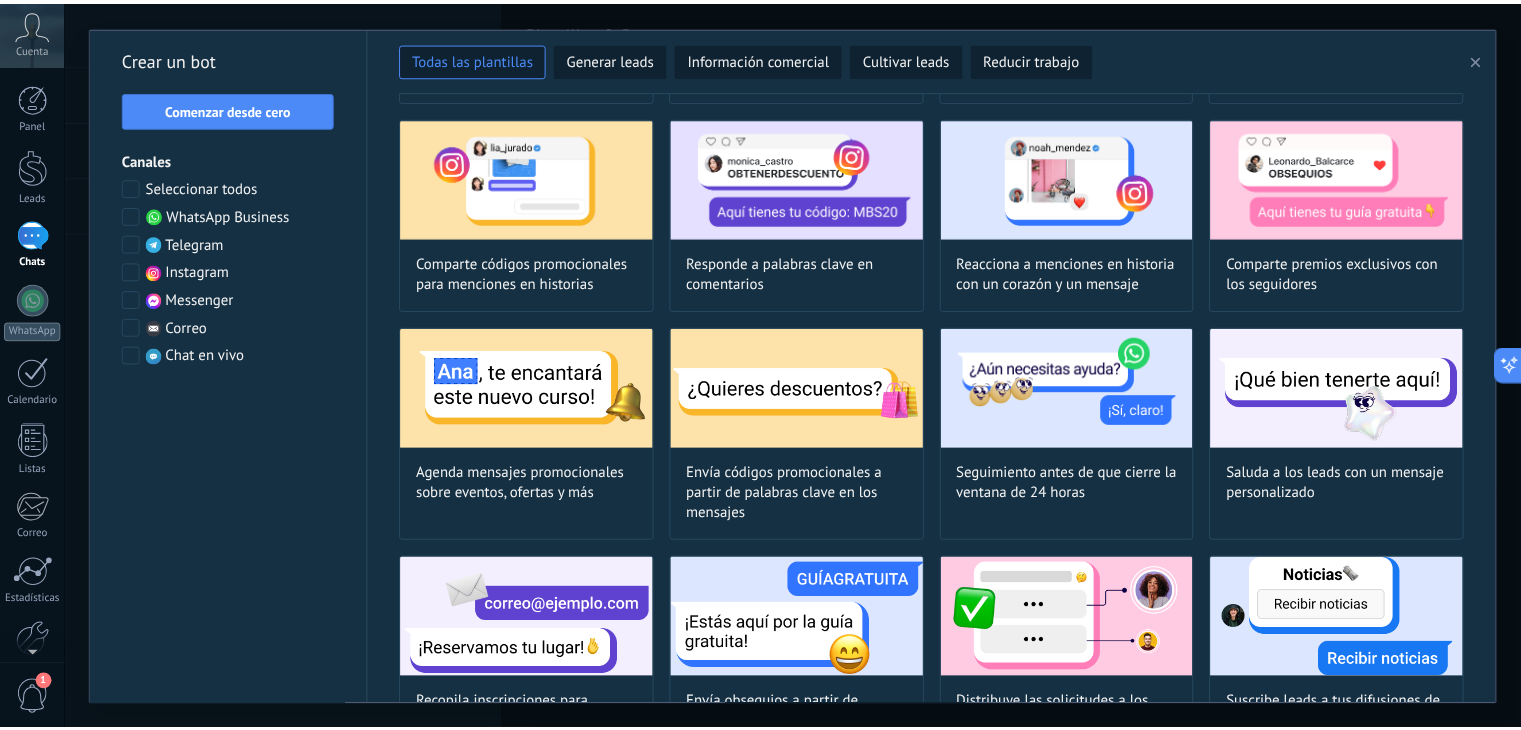 scroll, scrollTop: 0, scrollLeft: 0, axis: both 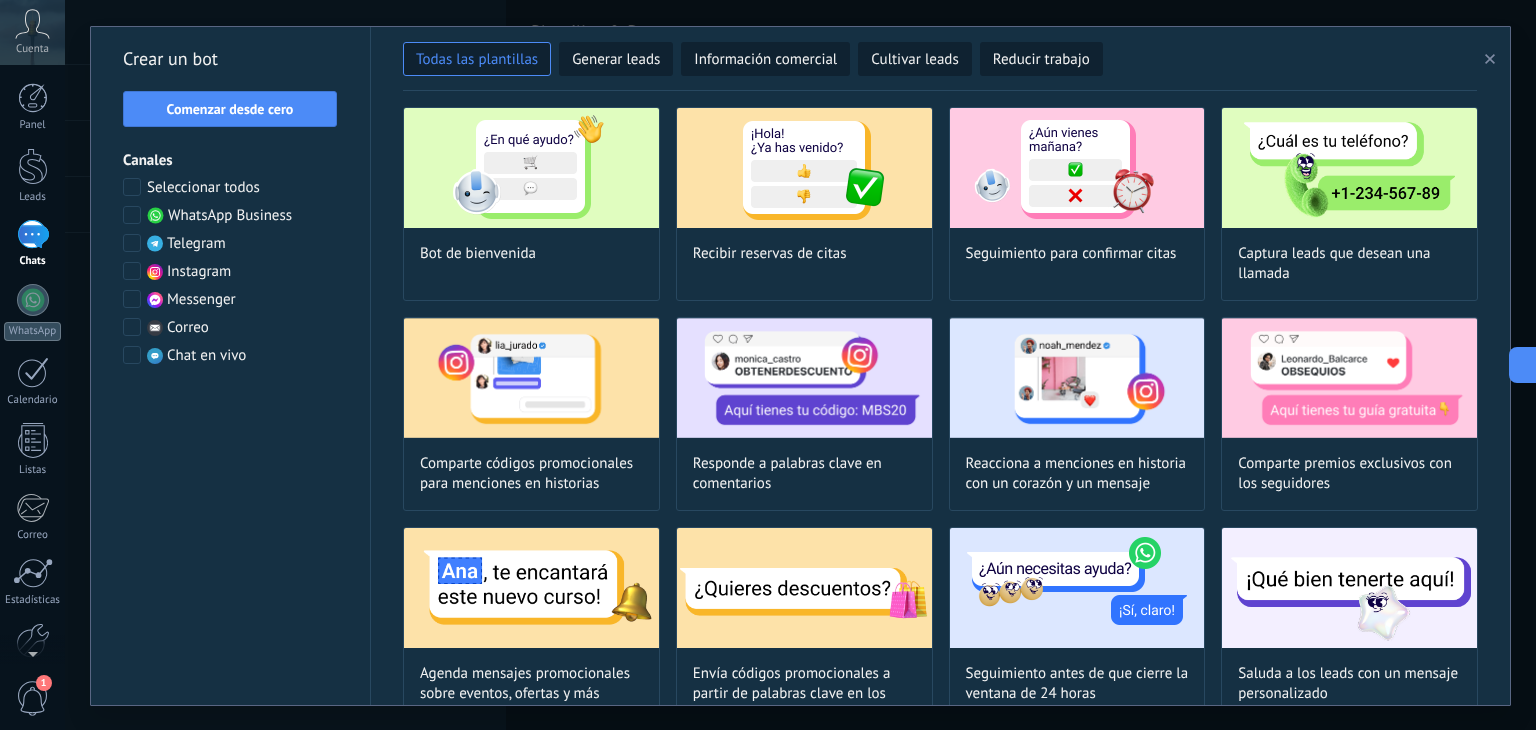 click at bounding box center [132, 187] 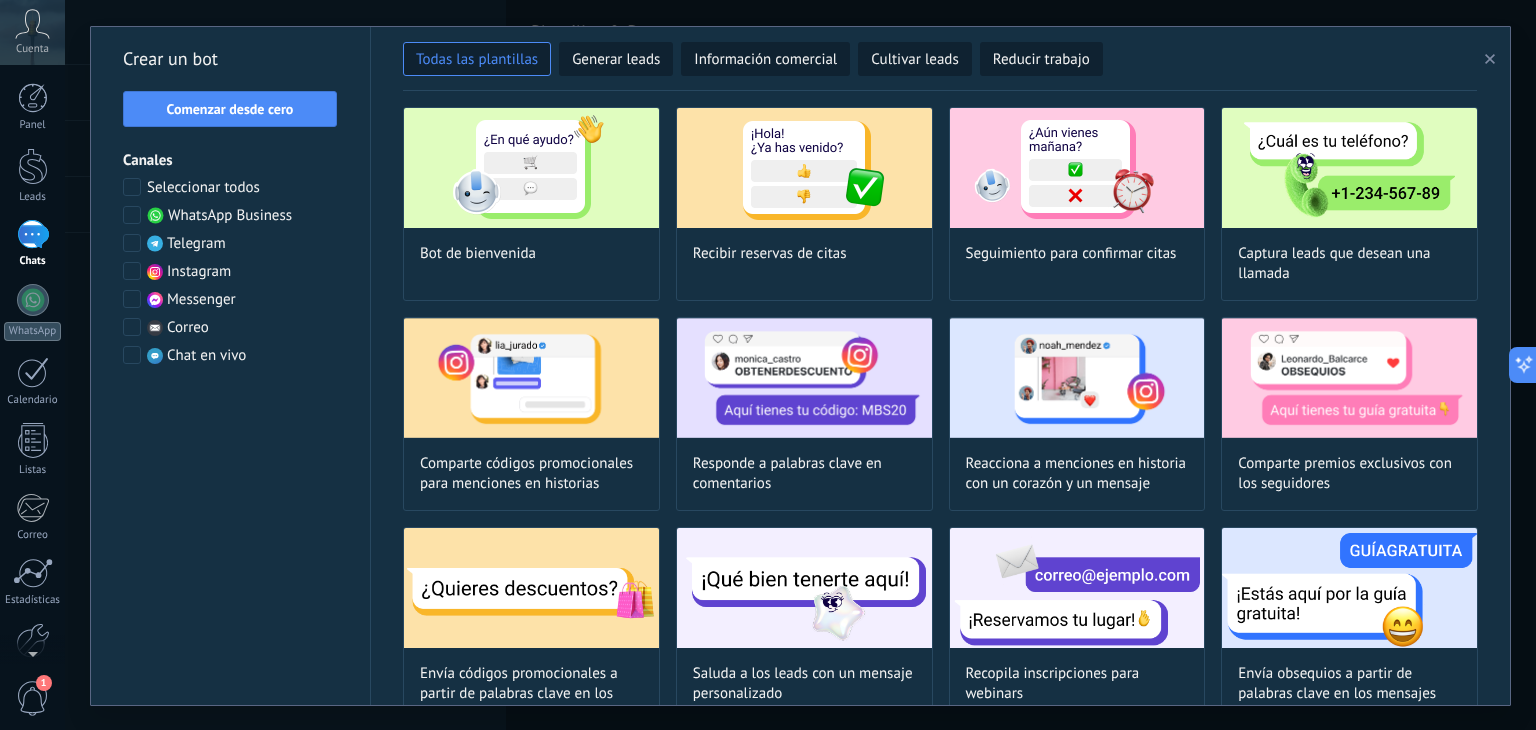 click at bounding box center (132, 187) 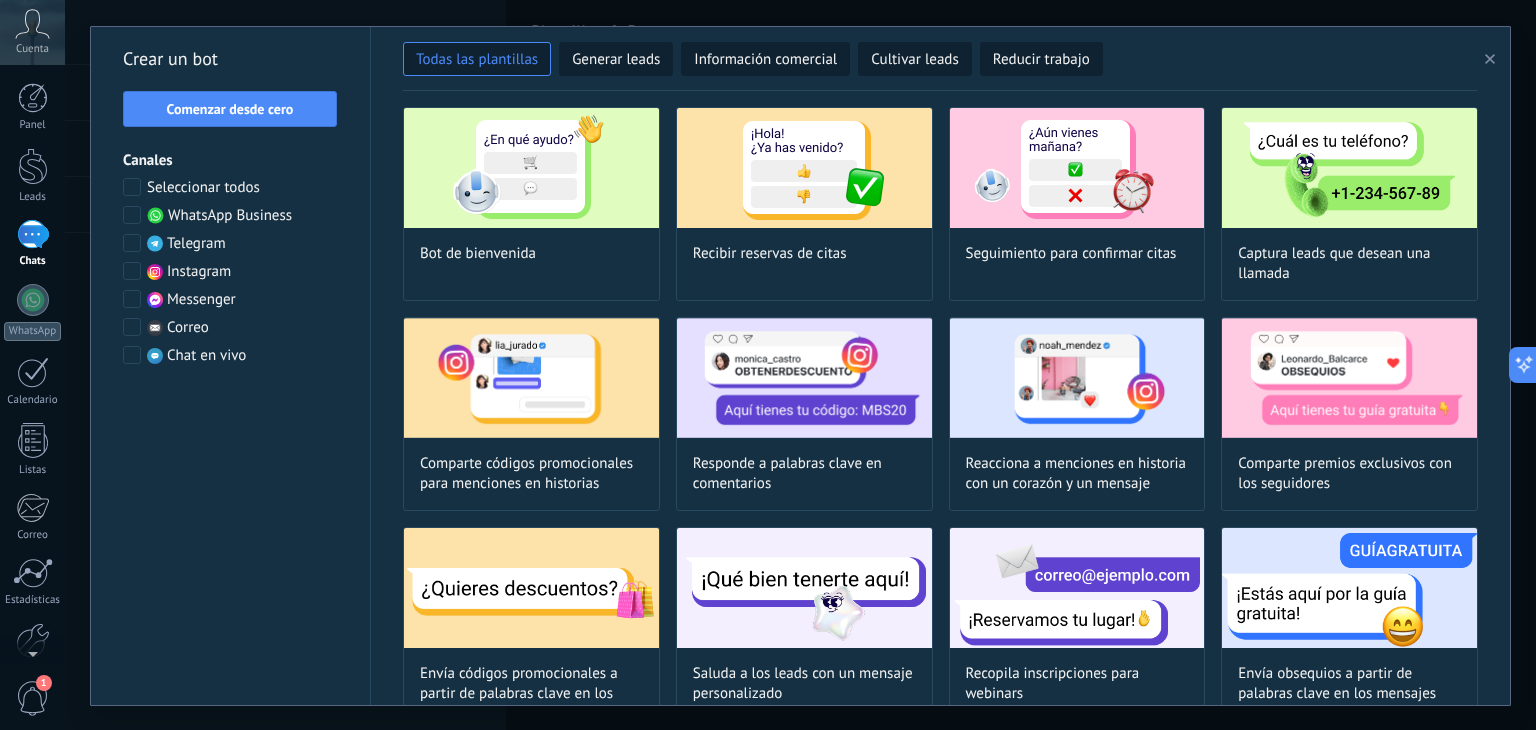click at bounding box center (132, 187) 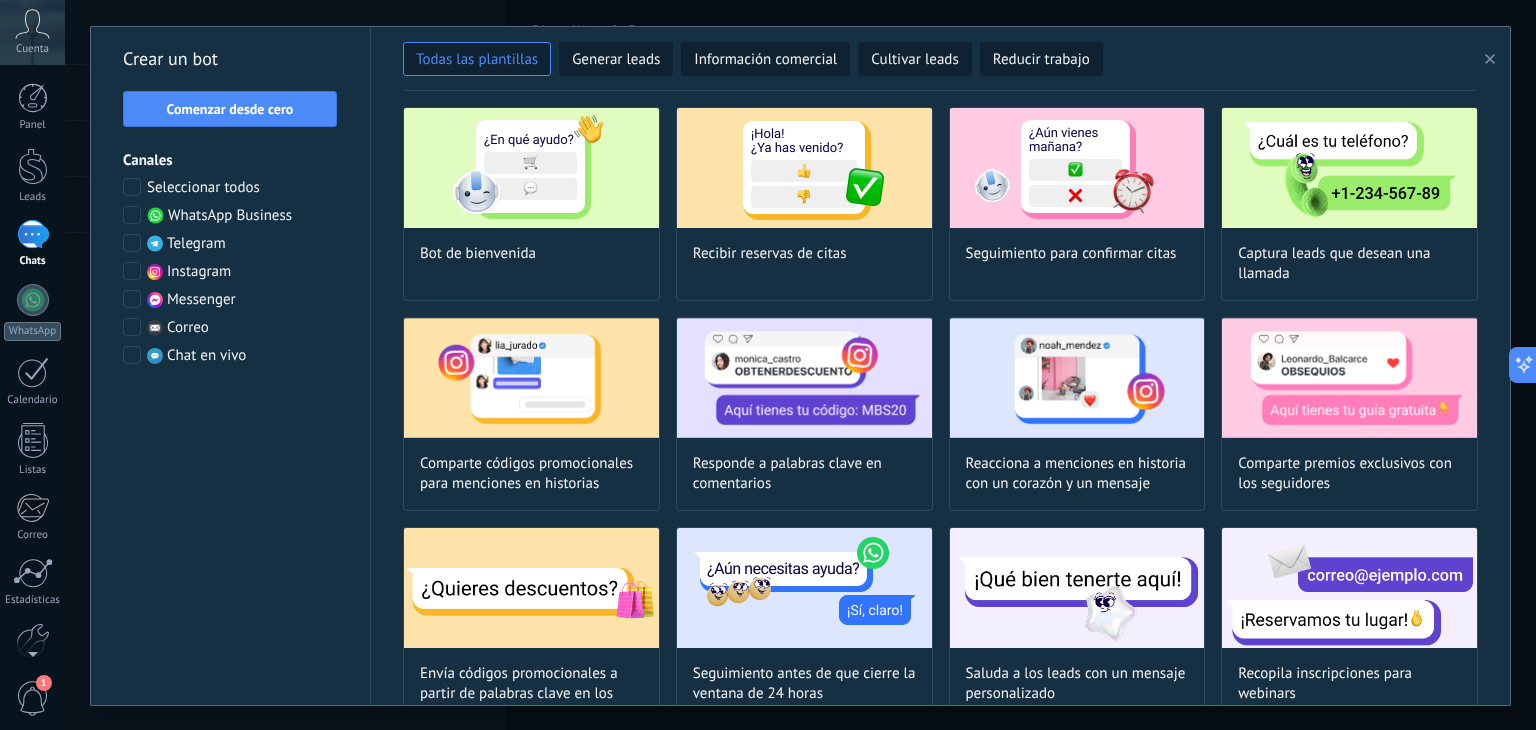 click at bounding box center (1493, 59) 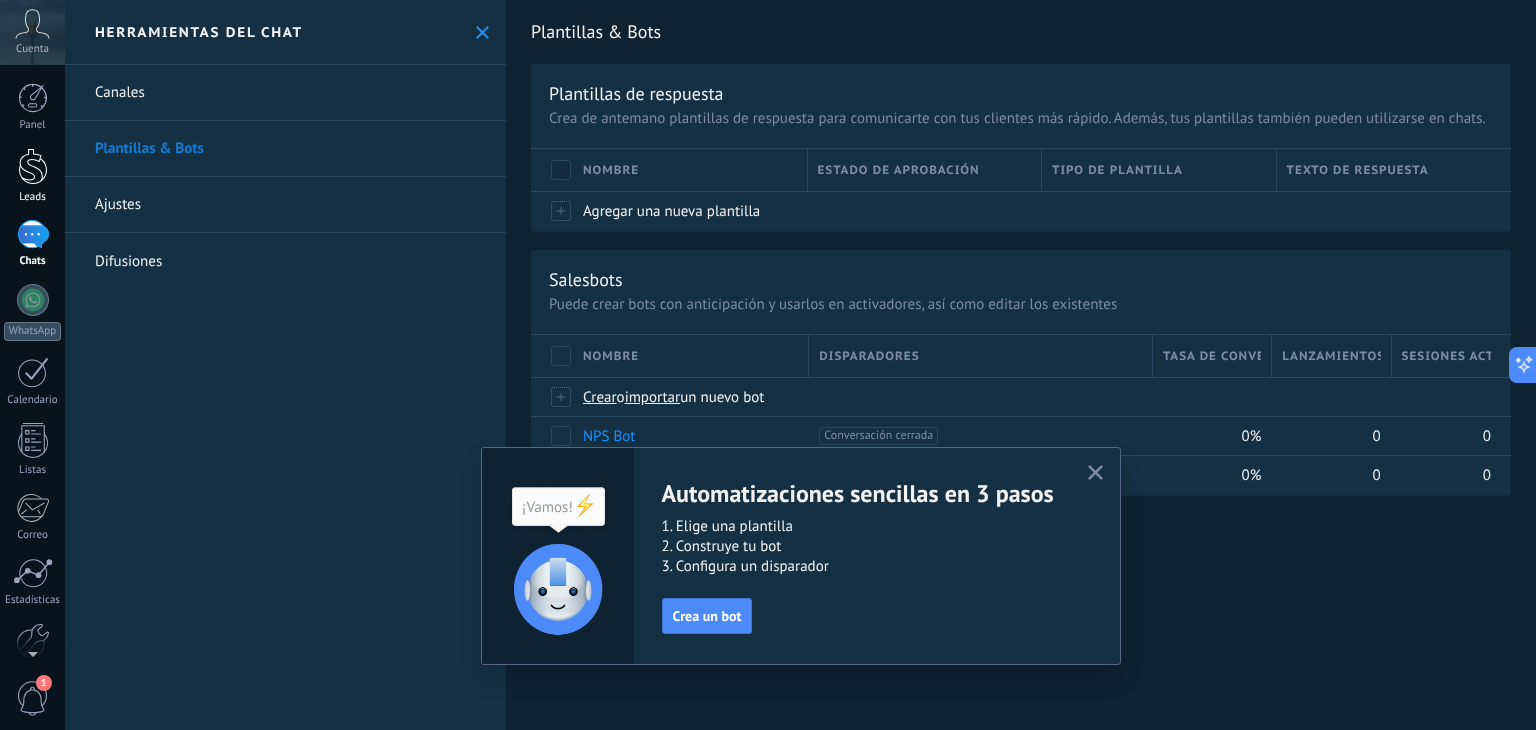 click at bounding box center [33, 166] 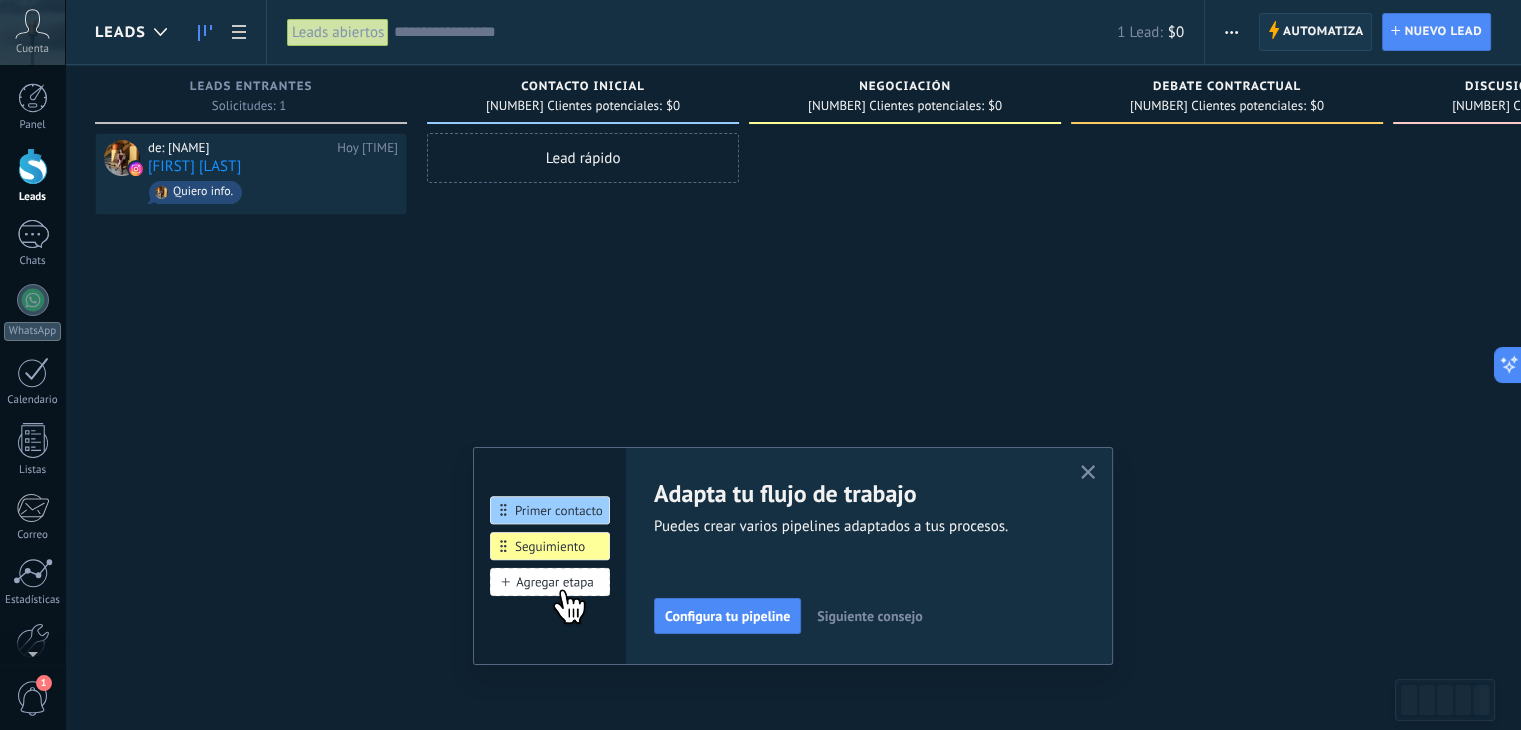 click on "Automatiza" at bounding box center [1323, 32] 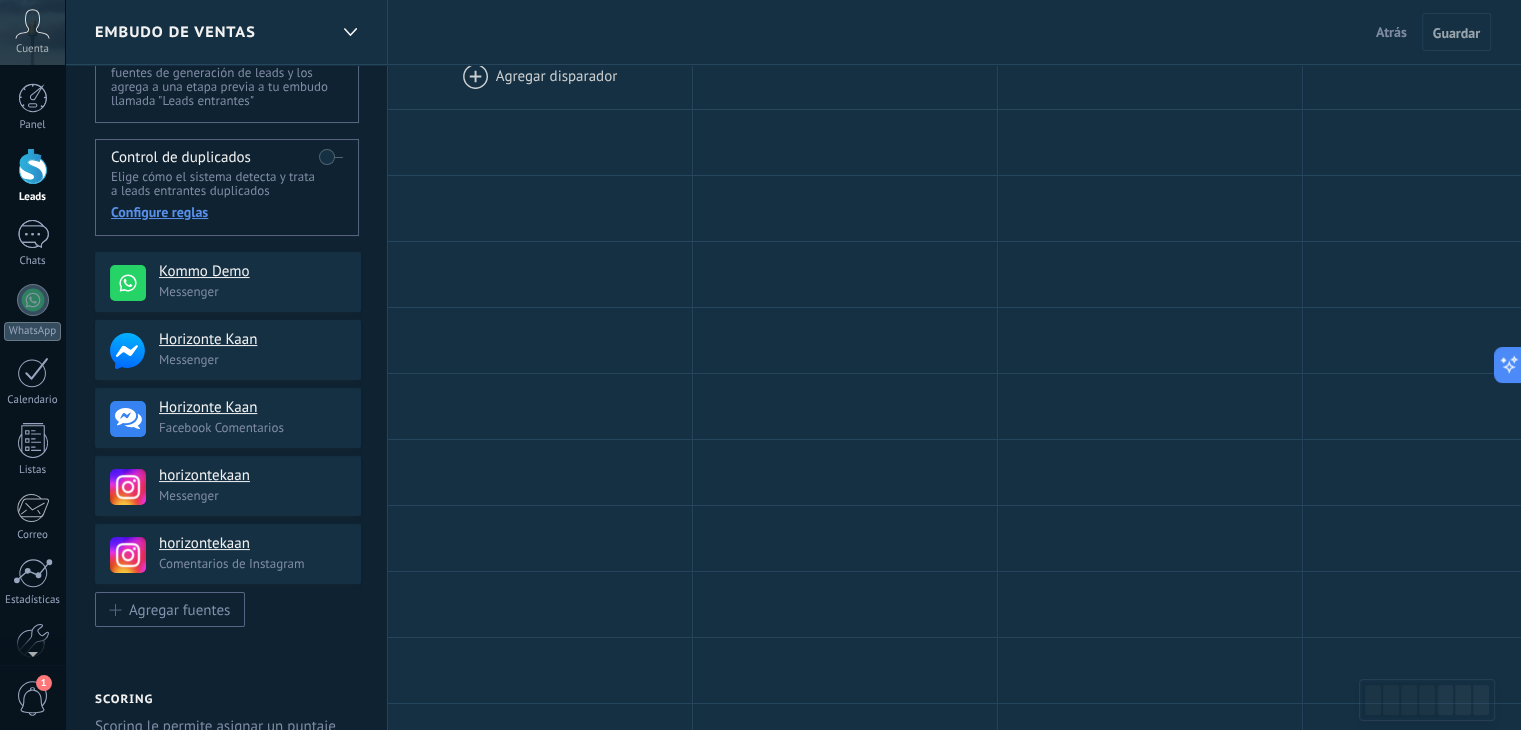 scroll, scrollTop: 0, scrollLeft: 0, axis: both 